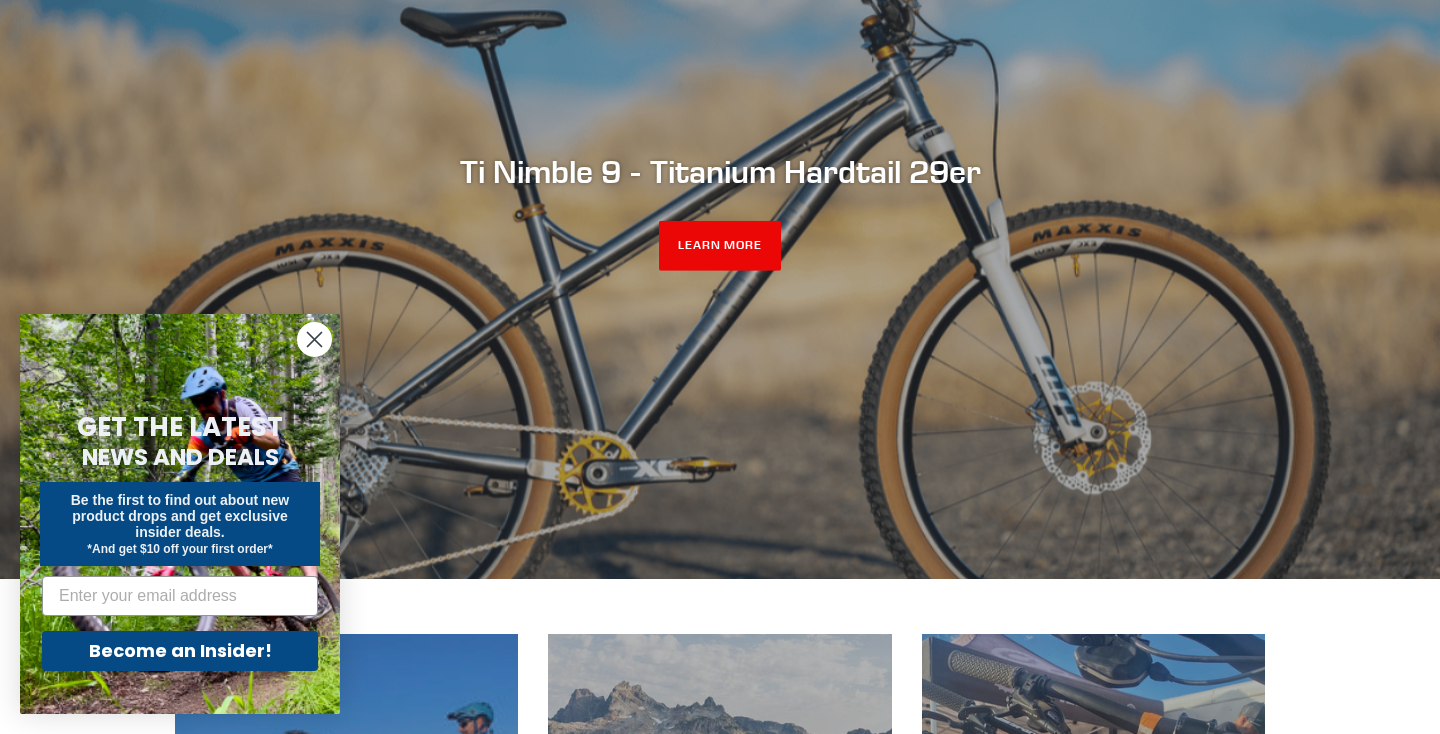 scroll, scrollTop: 235, scrollLeft: 0, axis: vertical 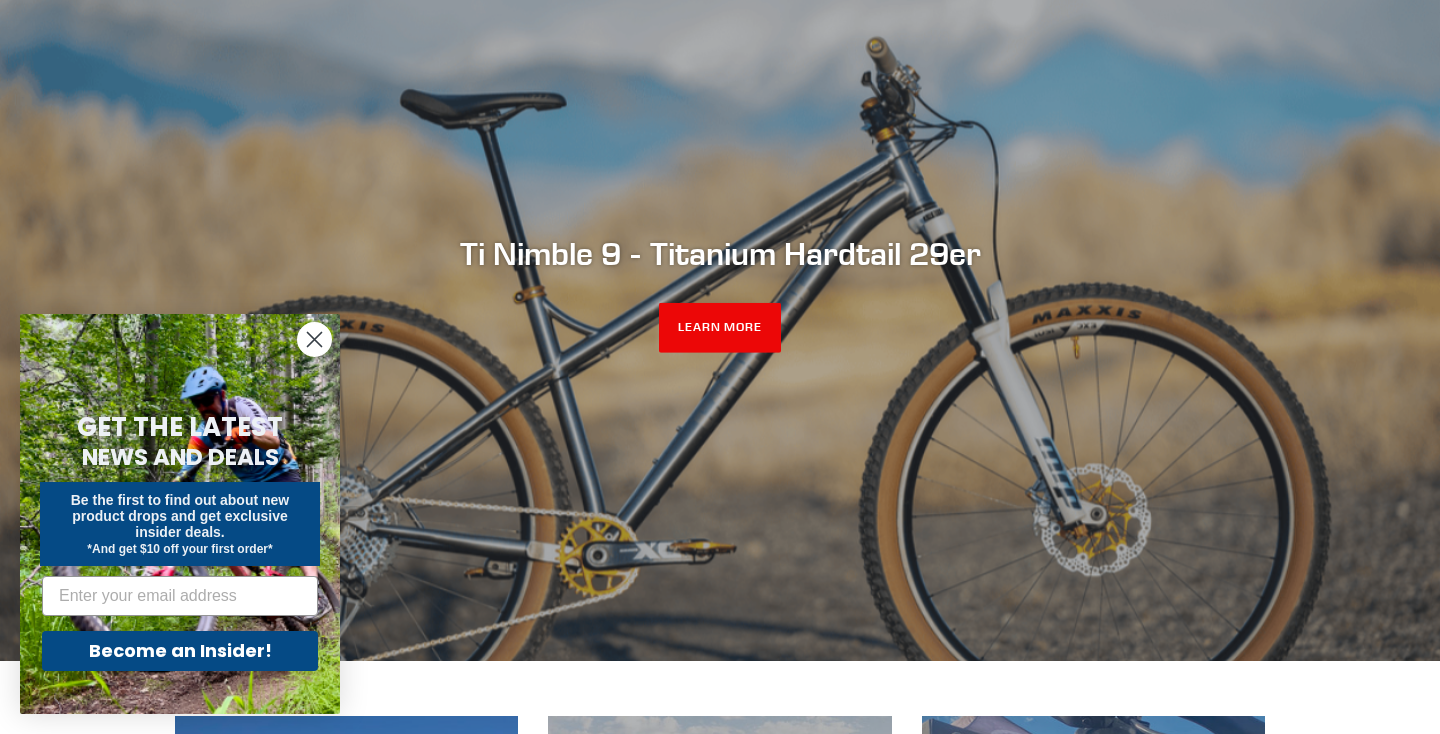 click 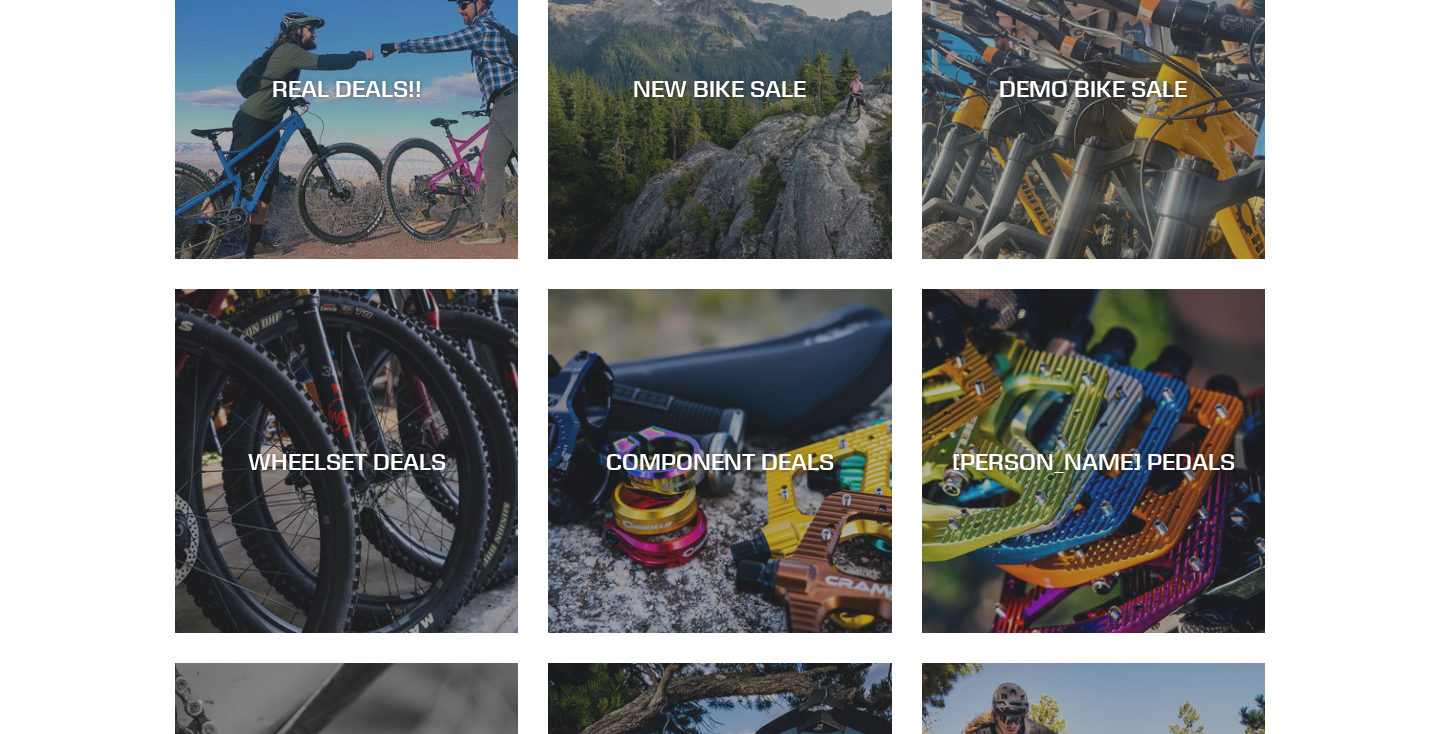 scroll, scrollTop: 1055, scrollLeft: 0, axis: vertical 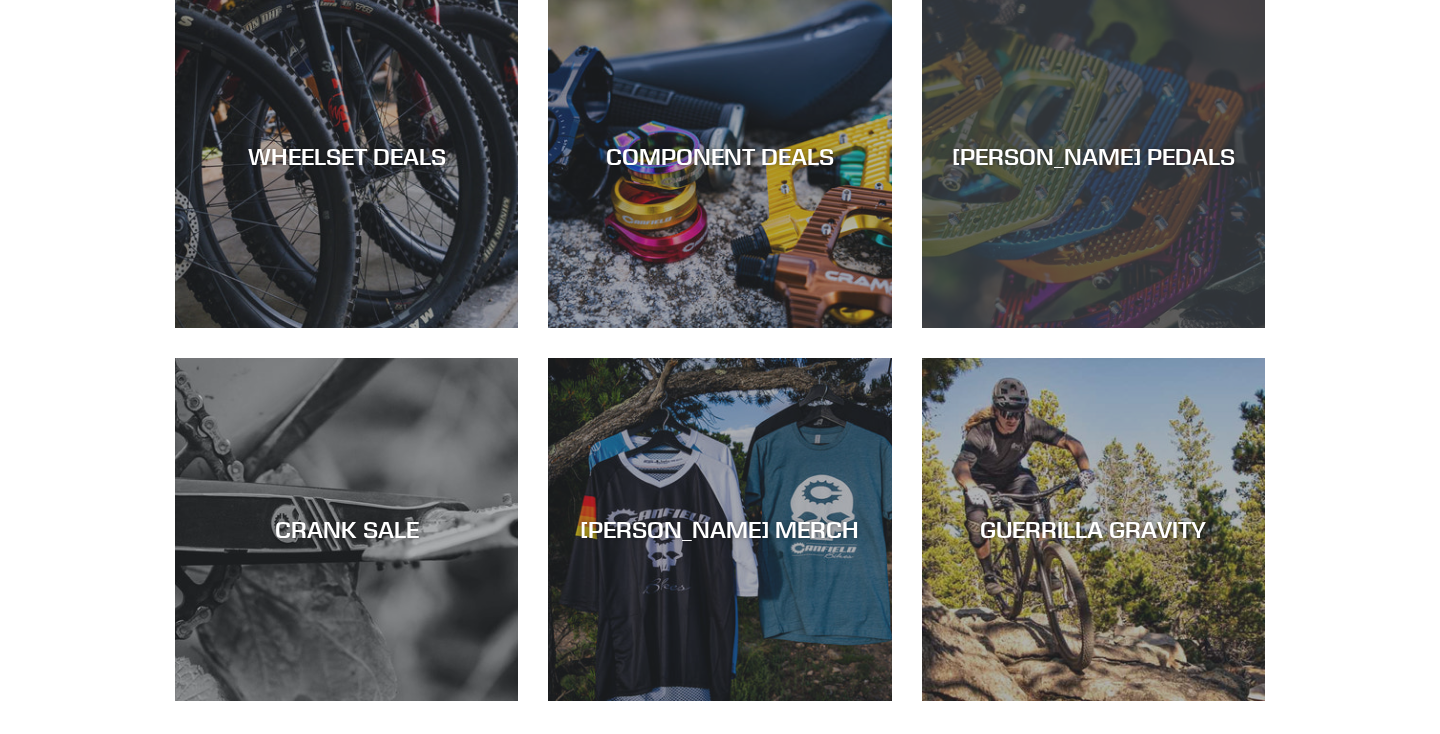 click on "CANFIELD PEDALS" at bounding box center (1093, 328) 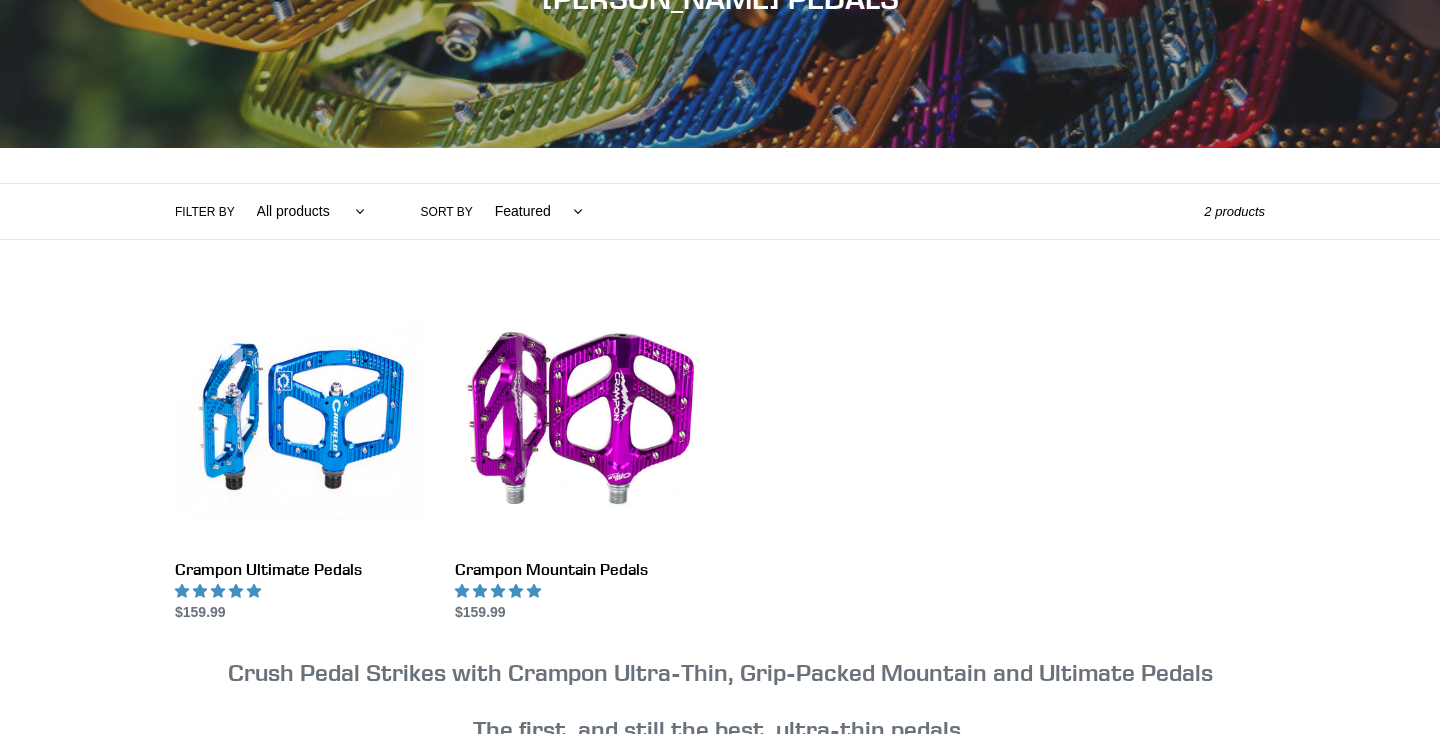 scroll, scrollTop: 301, scrollLeft: 0, axis: vertical 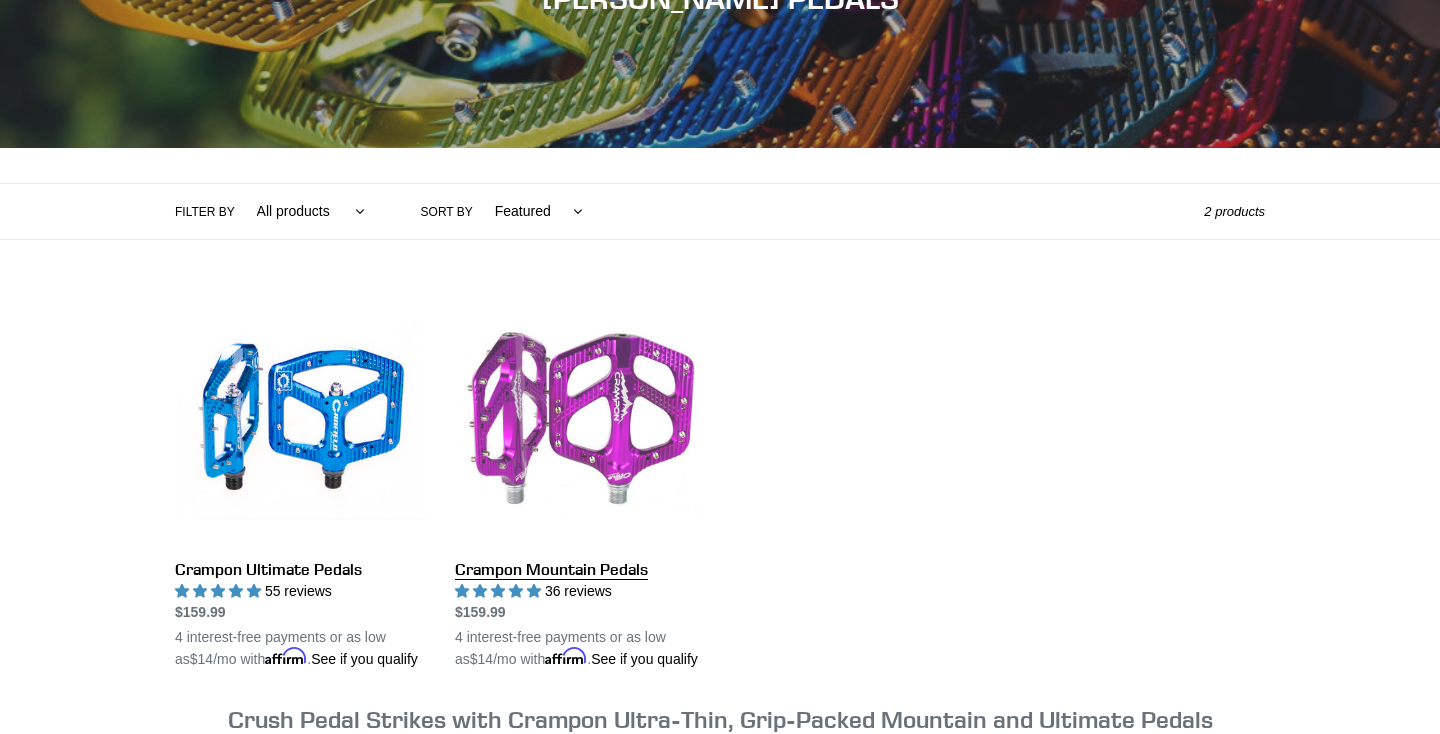 click on "Crampon Mountain Pedals" at bounding box center [580, 482] 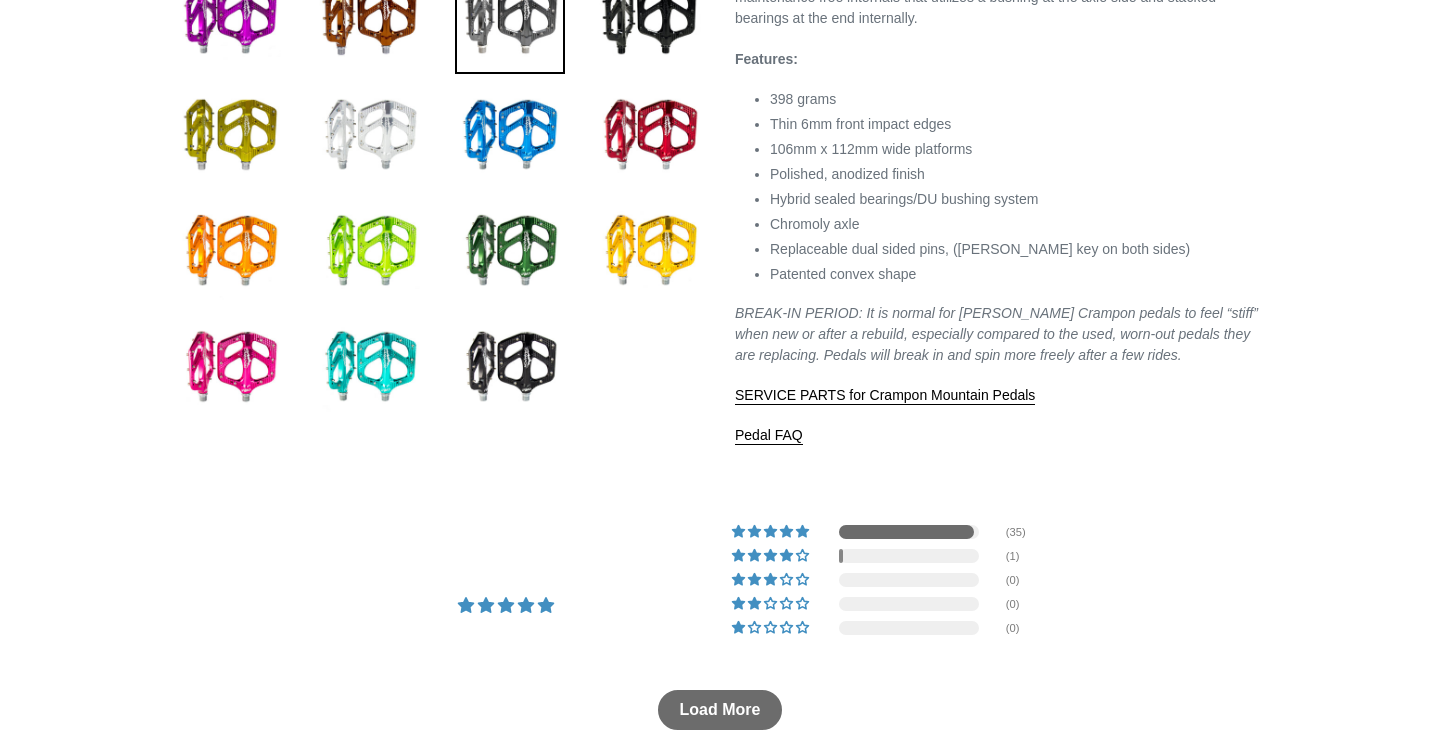 scroll, scrollTop: 802, scrollLeft: 0, axis: vertical 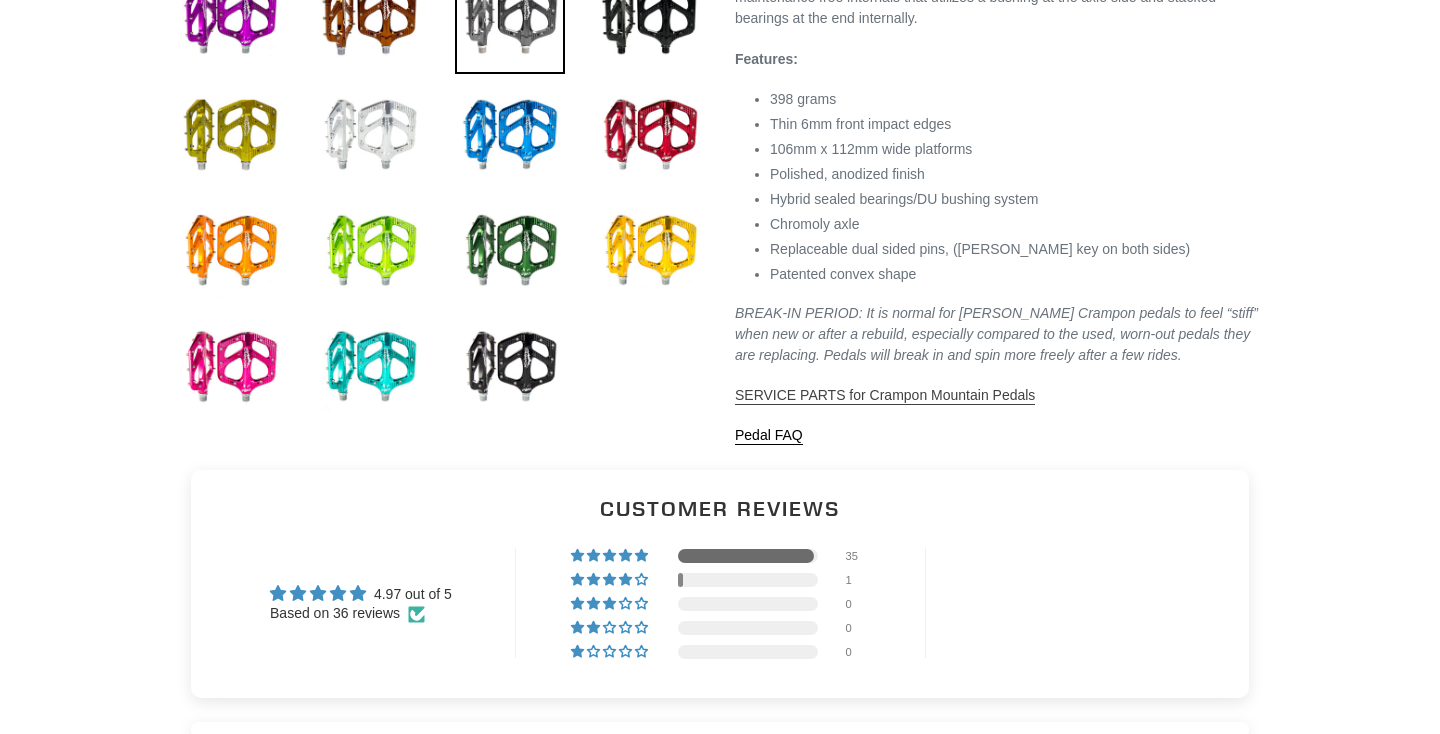 click on "SERVICE PARTS for Crampon Mountain Pedals" at bounding box center [885, 395] 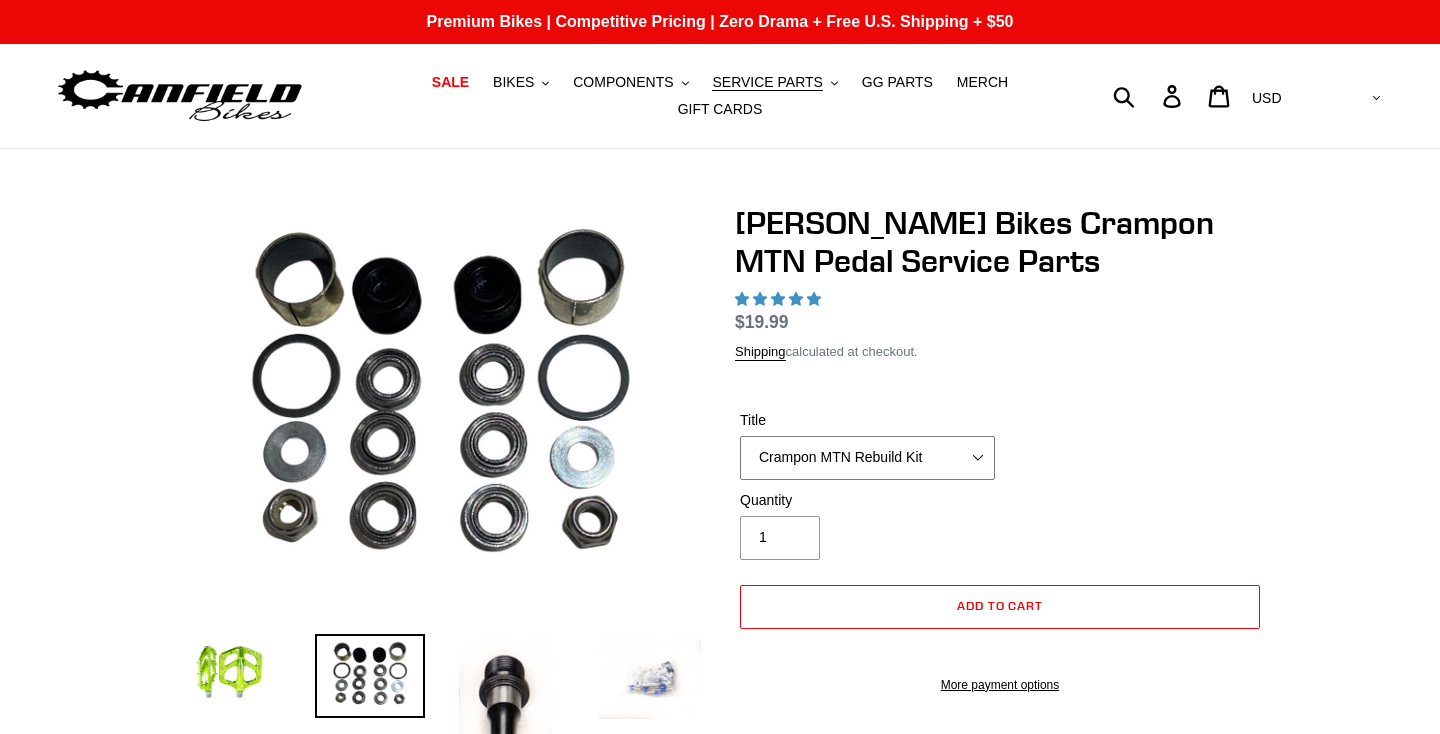 scroll, scrollTop: 0, scrollLeft: 0, axis: both 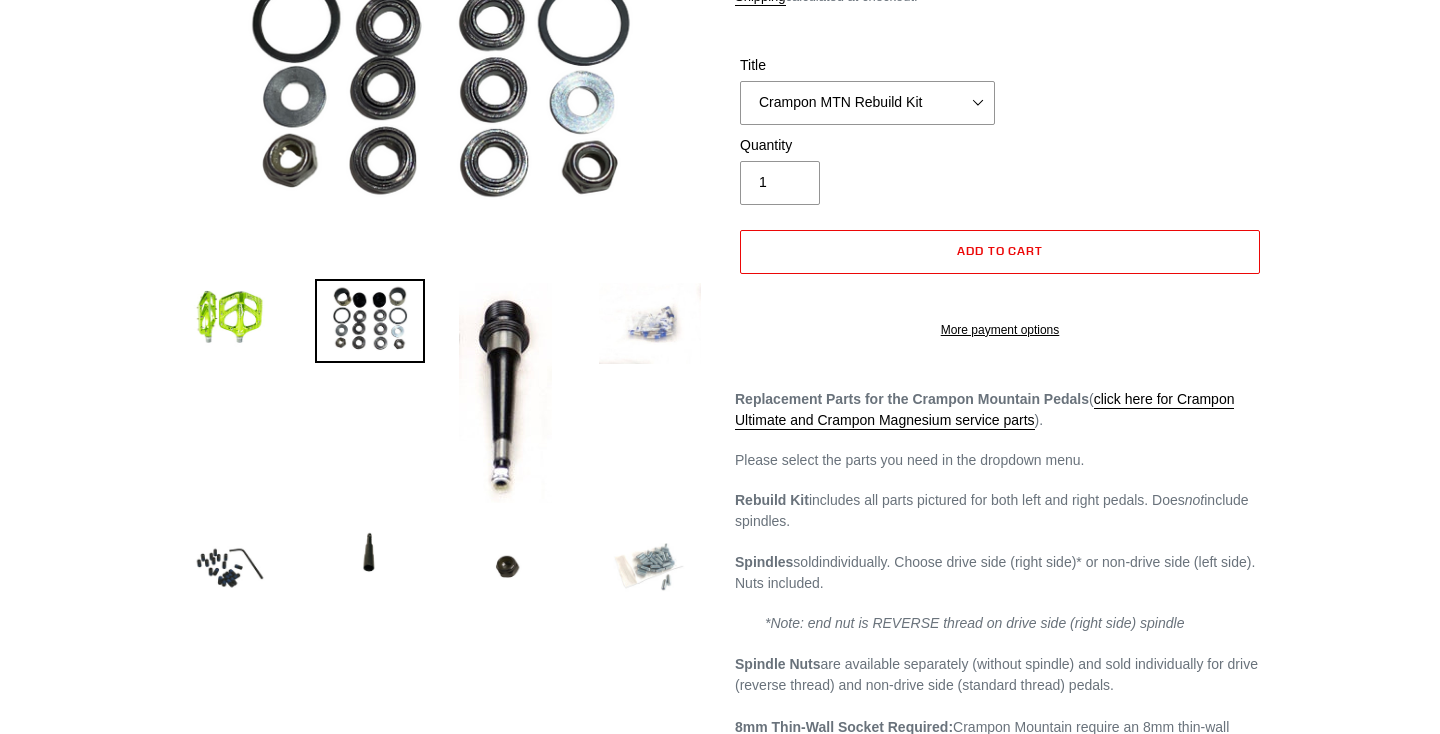 click at bounding box center [650, 568] 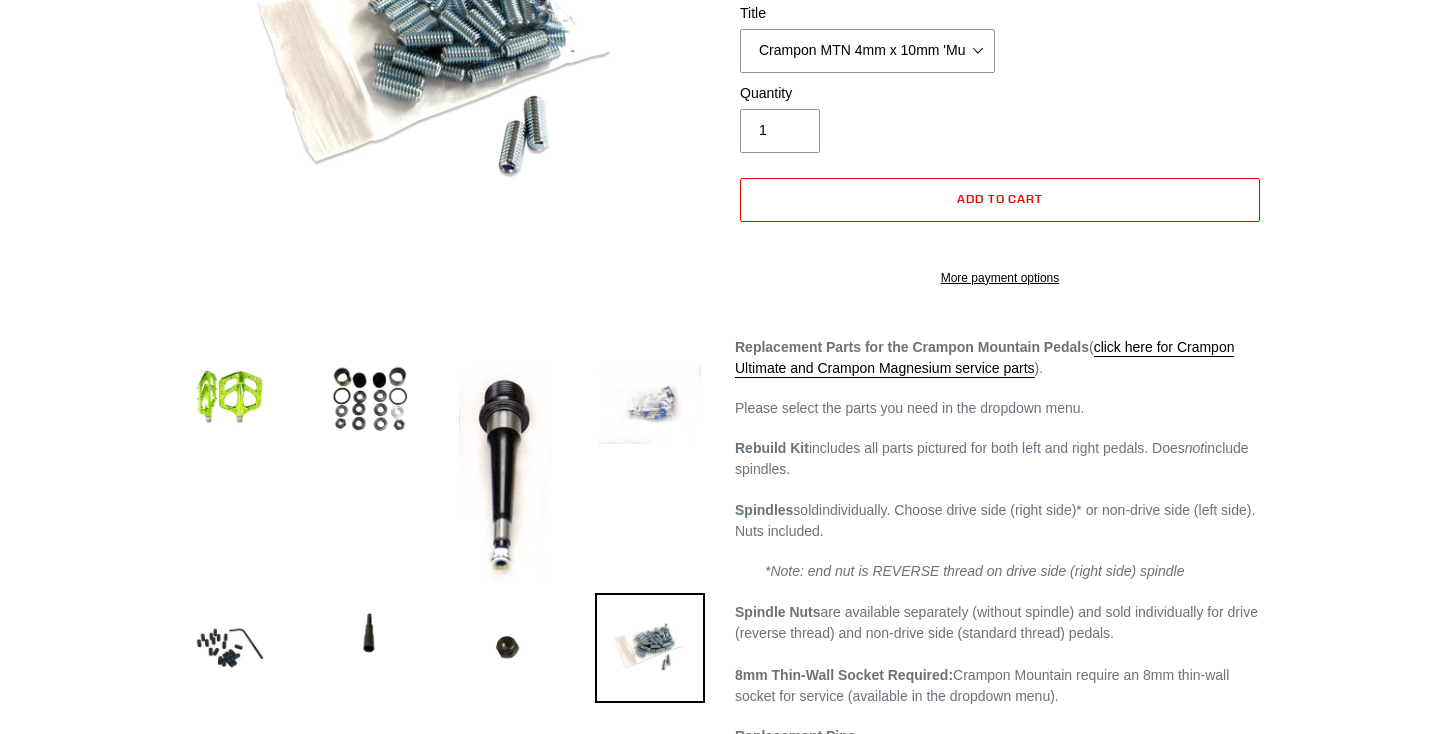 scroll, scrollTop: 411, scrollLeft: 0, axis: vertical 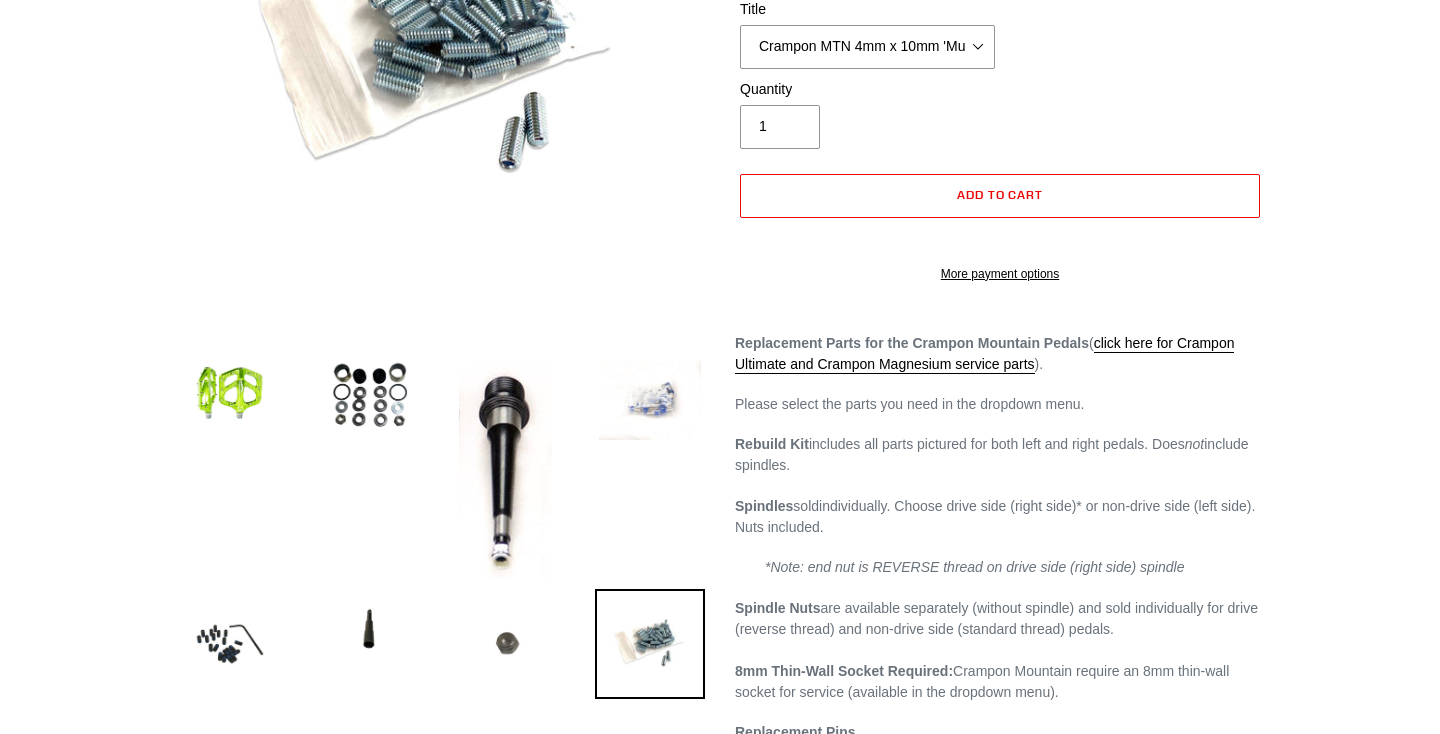 click at bounding box center (510, 641) 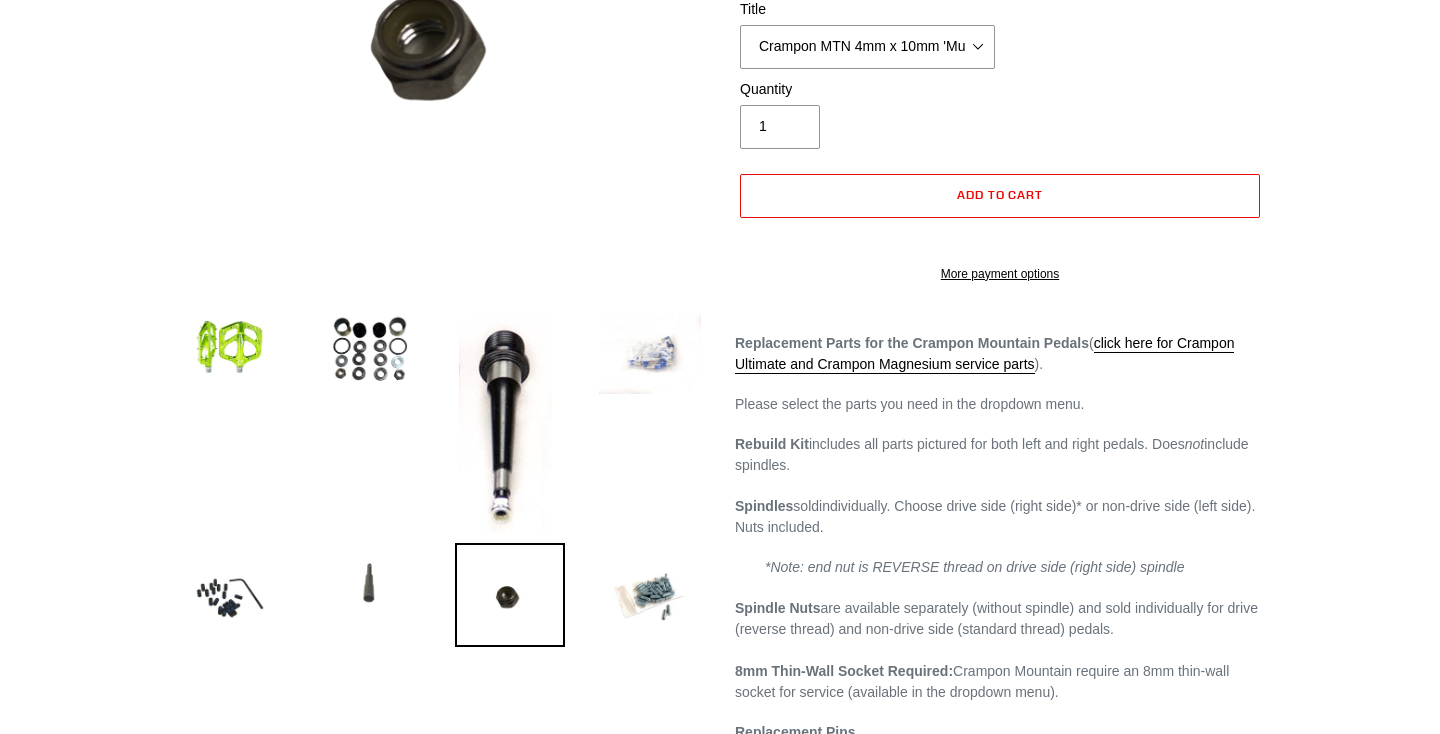 click at bounding box center (370, 585) 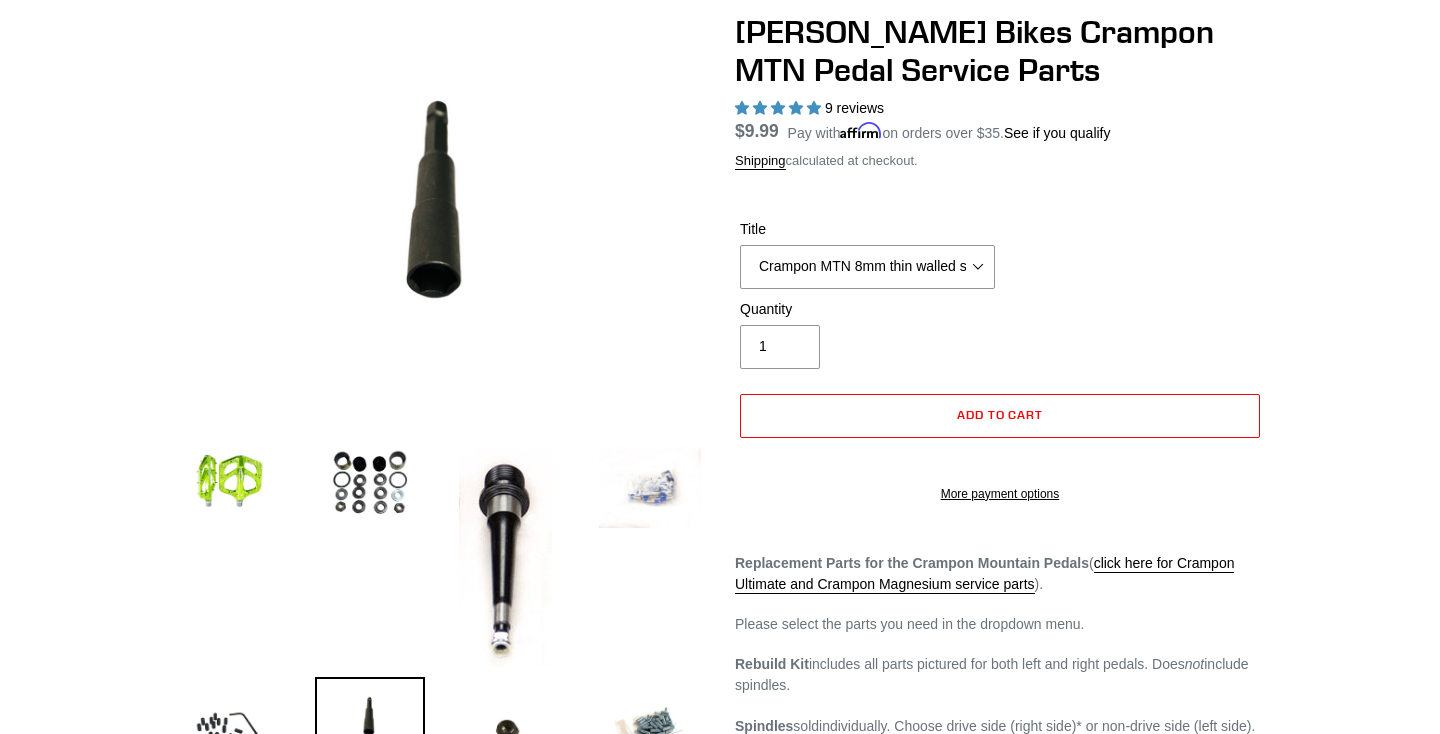 scroll, scrollTop: 194, scrollLeft: 0, axis: vertical 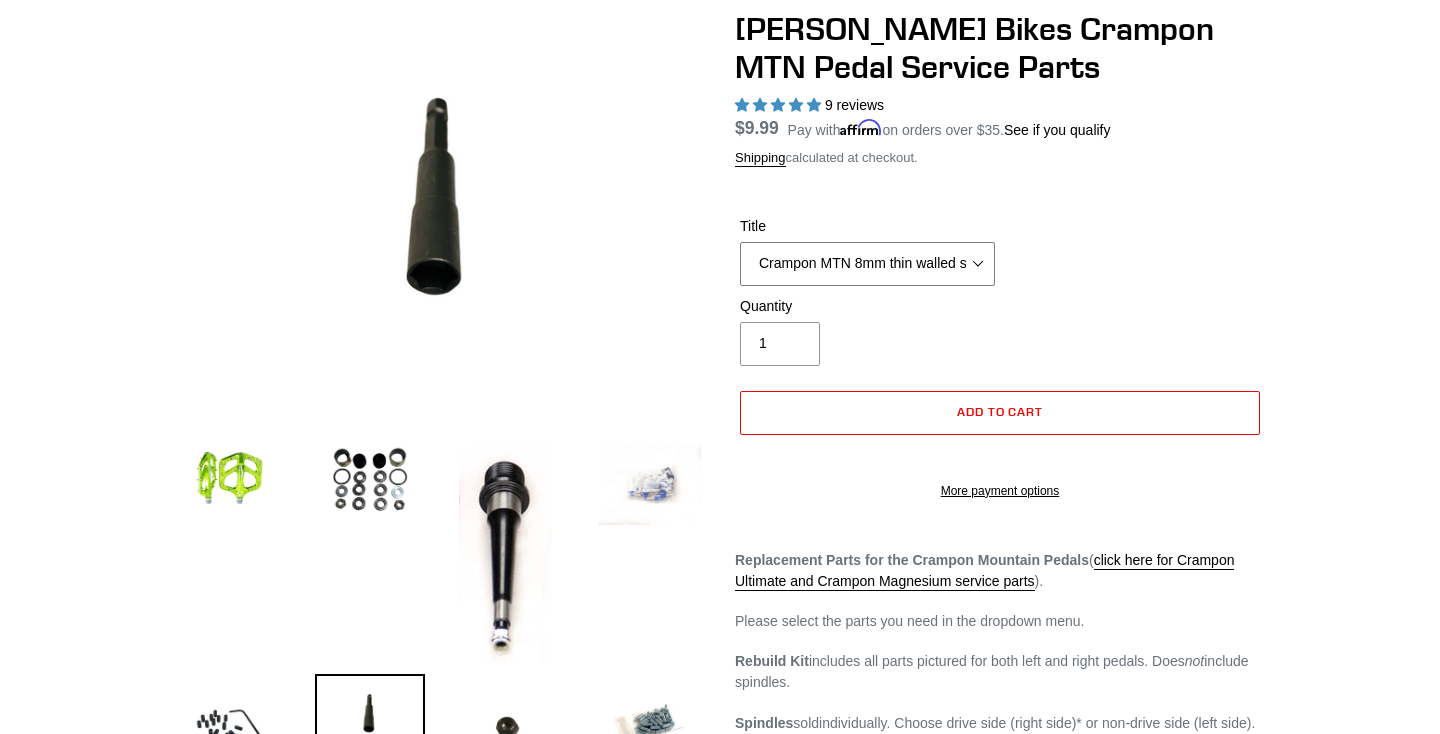 click on "Crampon MTN Rebuild Kit
Crampon MTN 4mm x 8mm Pin Kit - Silver (20)
Crampon MTN 4mm x 8mm Pin Kit - Stealth (20)
Crampon MTN 4mm x 10mm 'Mud' Pin Kit (20)
Crampon MTN 1/8'' x 8mm Pin Kit (20)
Crampon MTN 1/8" x 10mm 'Mud' Pin Kit (20)
Crampon MTN Non-drive/Left Side Spindle
Crampon MTN Drive/Right Side Spindle (end nut is reverse thread)
Crampon MTN Spindle Nut - Non-Drive/Left Side (1 each - standard thread)
Crampon MTN Spindle Nut - Drive/Right Side (1 each - reverse threaded)" at bounding box center (867, 264) 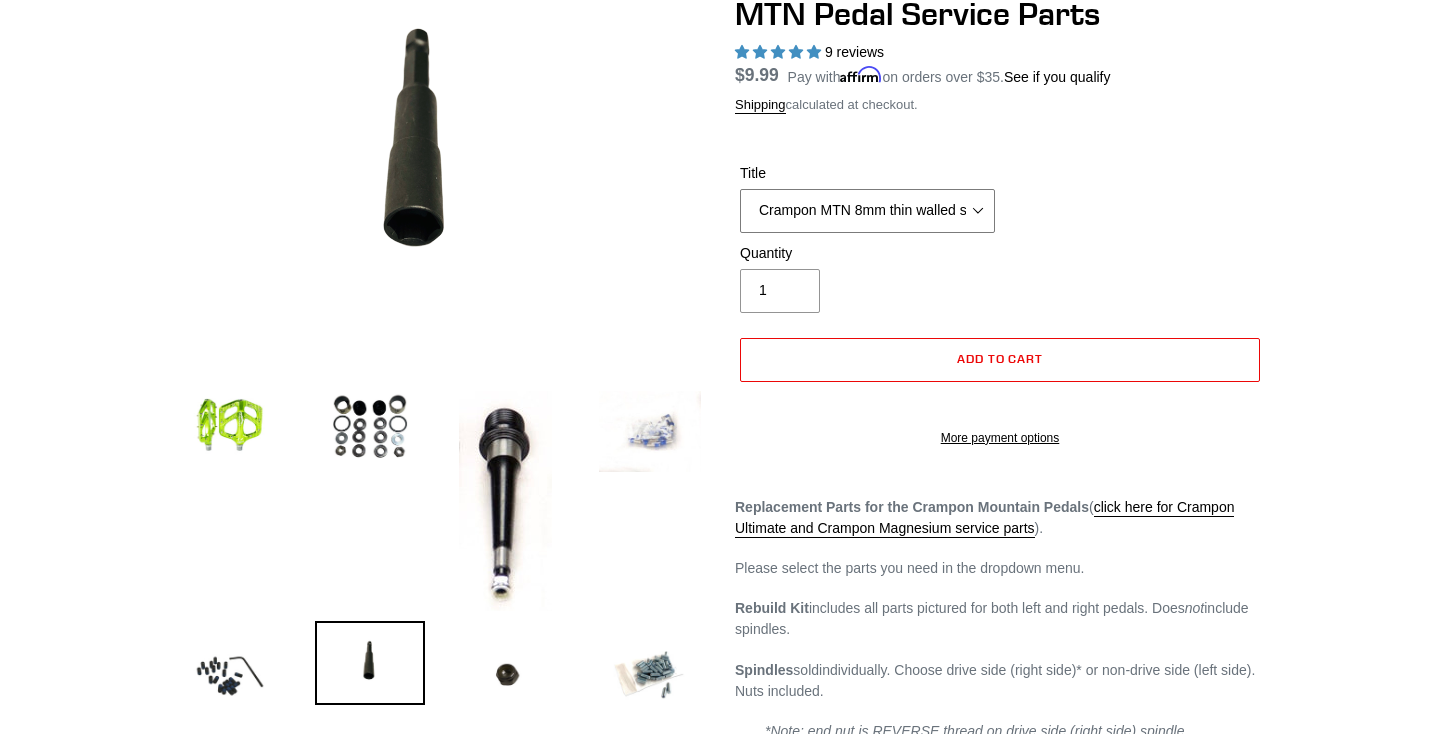 scroll, scrollTop: 291, scrollLeft: 0, axis: vertical 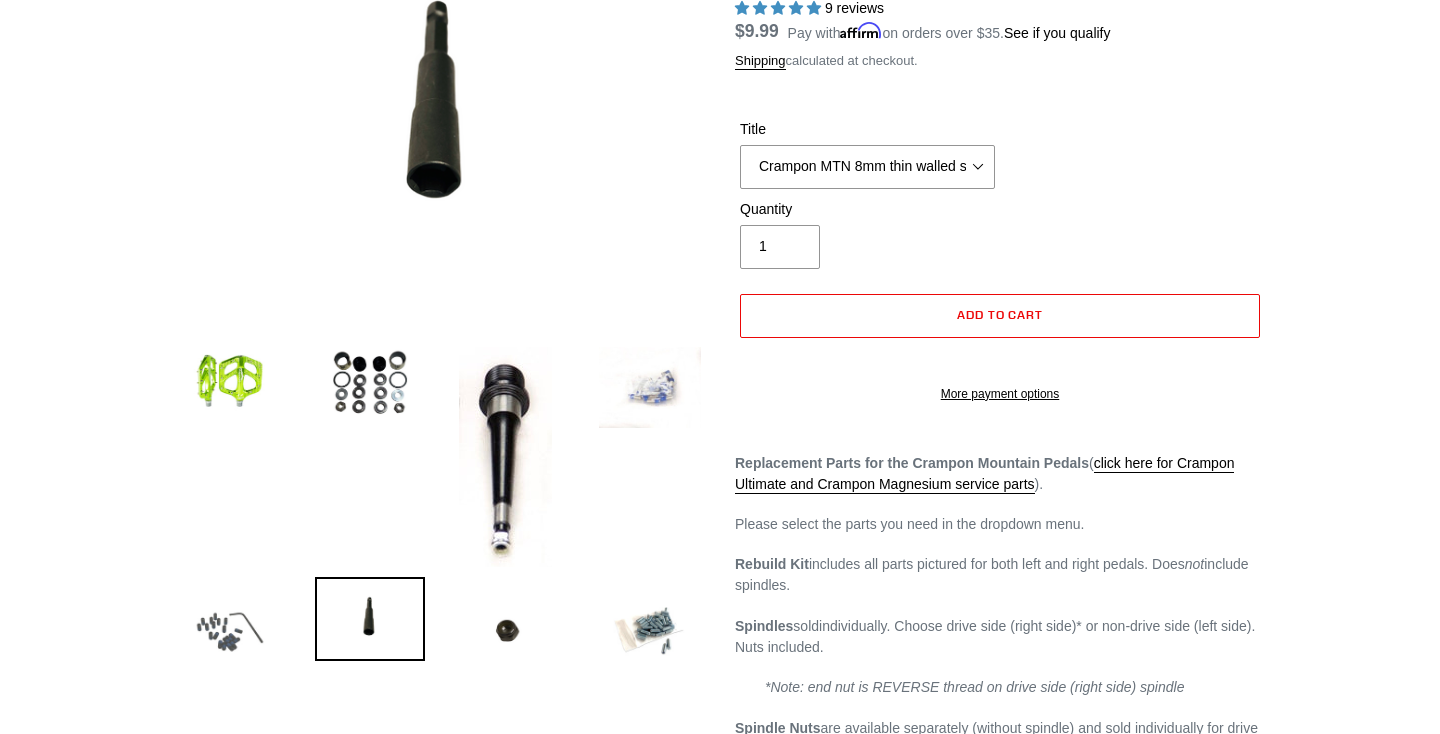 click at bounding box center [230, 632] 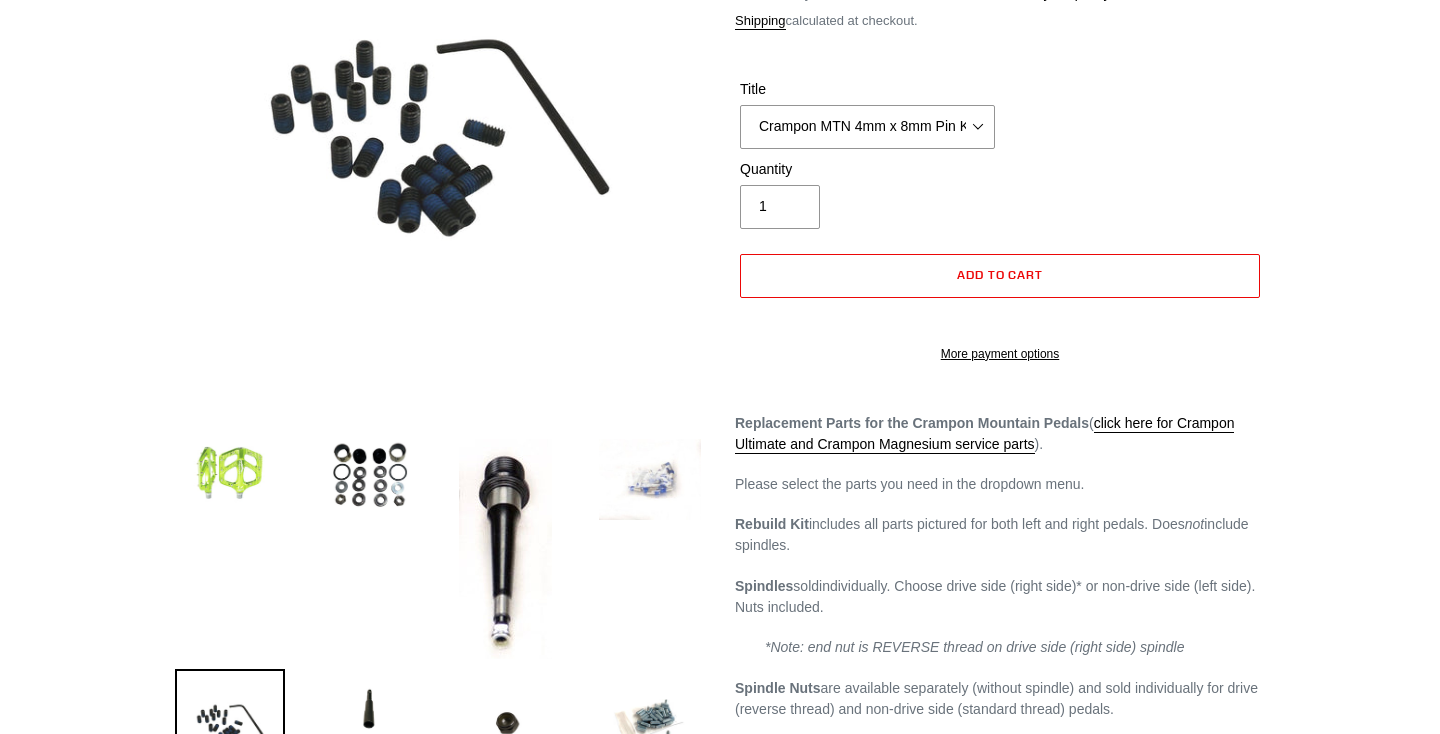 scroll, scrollTop: 333, scrollLeft: 0, axis: vertical 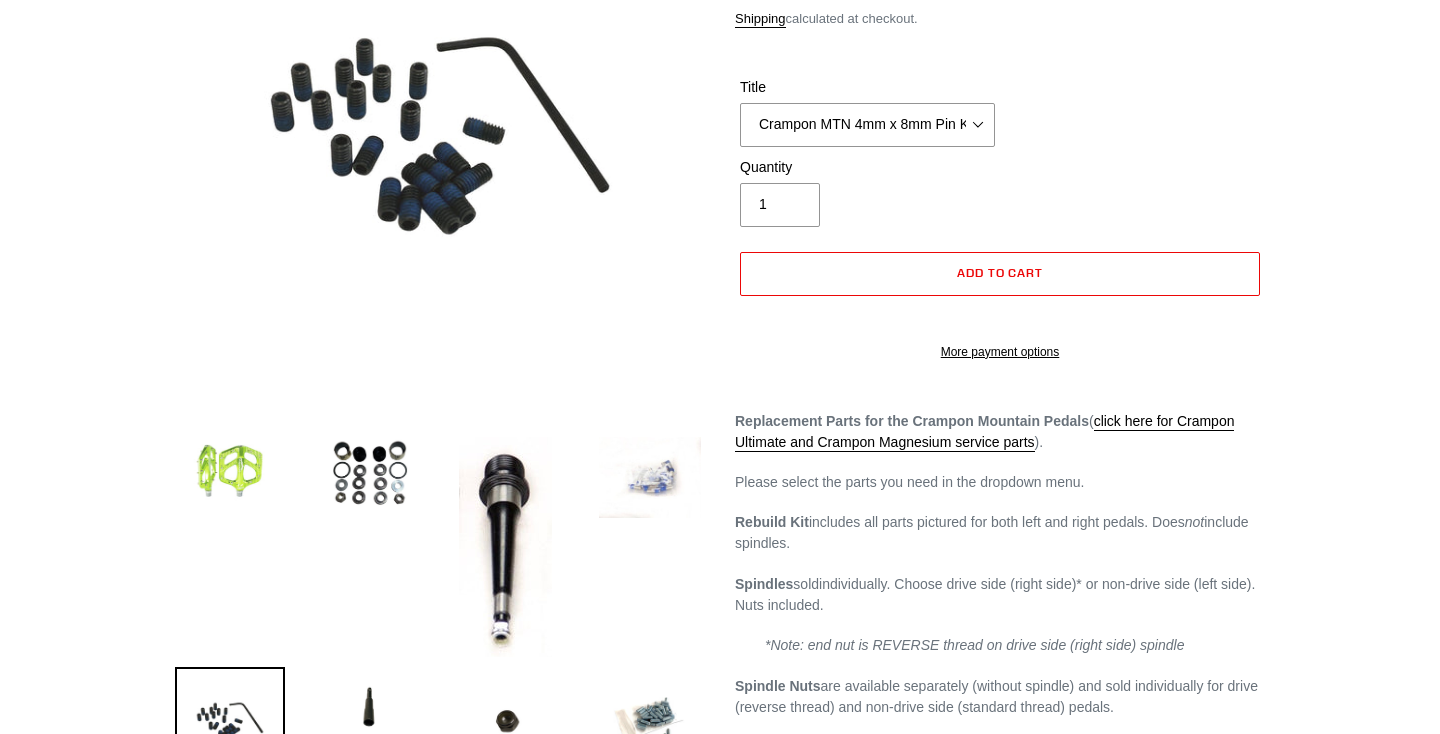 click at bounding box center [230, 471] 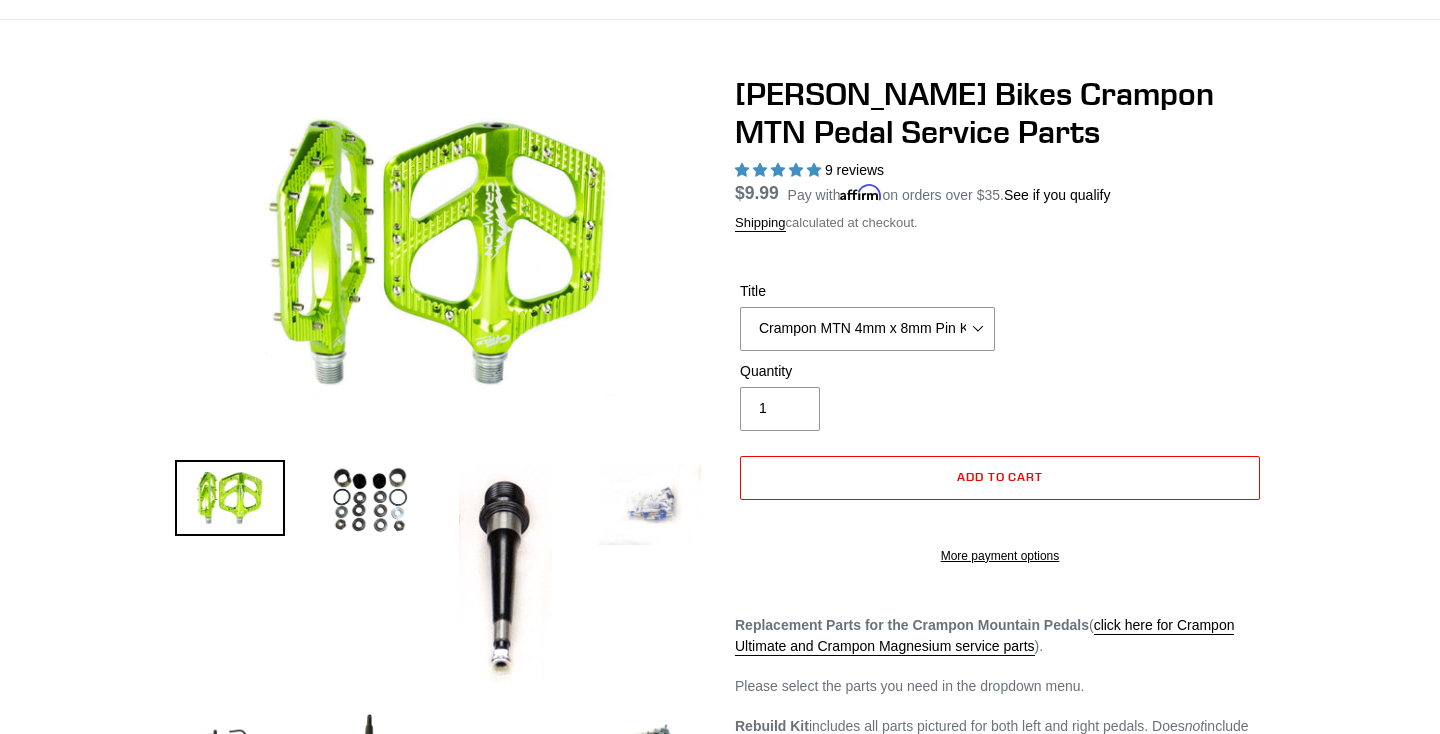 scroll, scrollTop: 119, scrollLeft: 0, axis: vertical 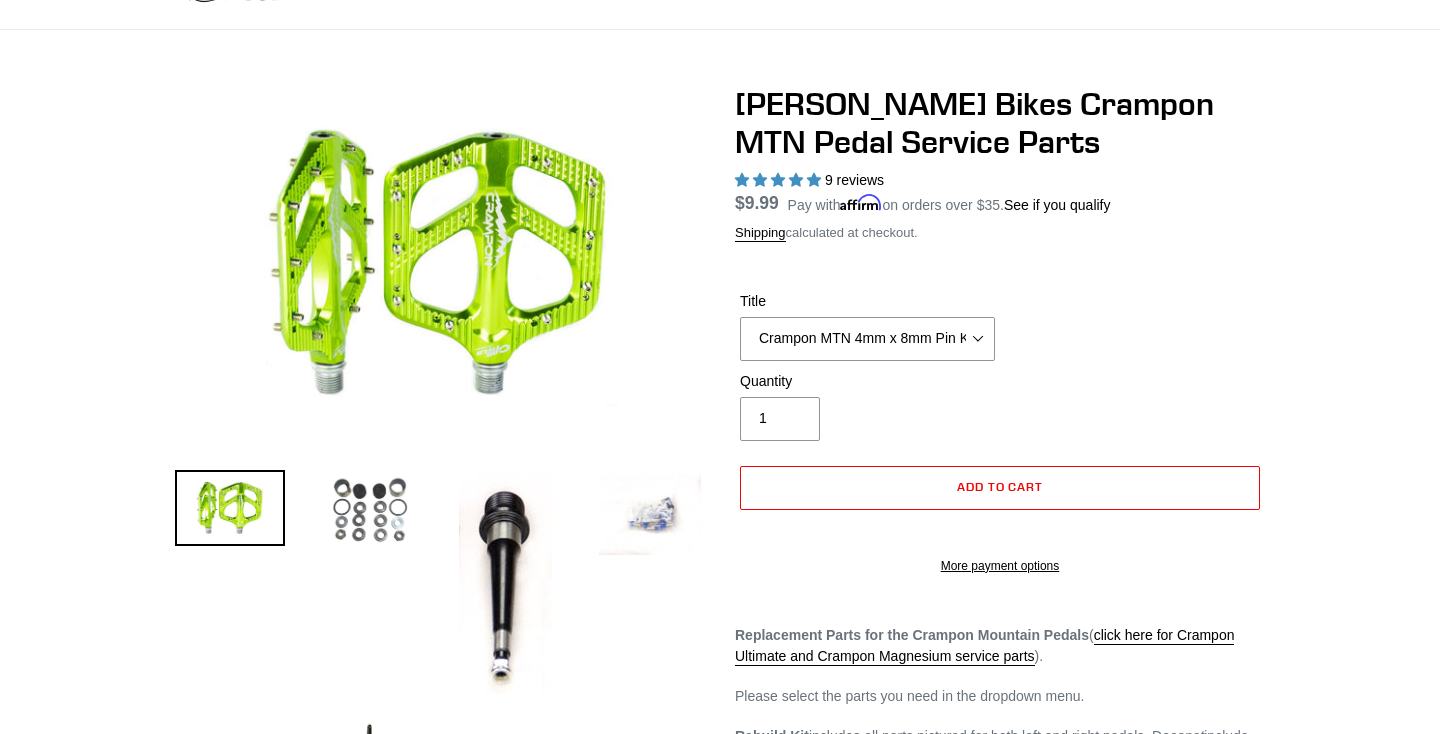 click at bounding box center (370, 512) 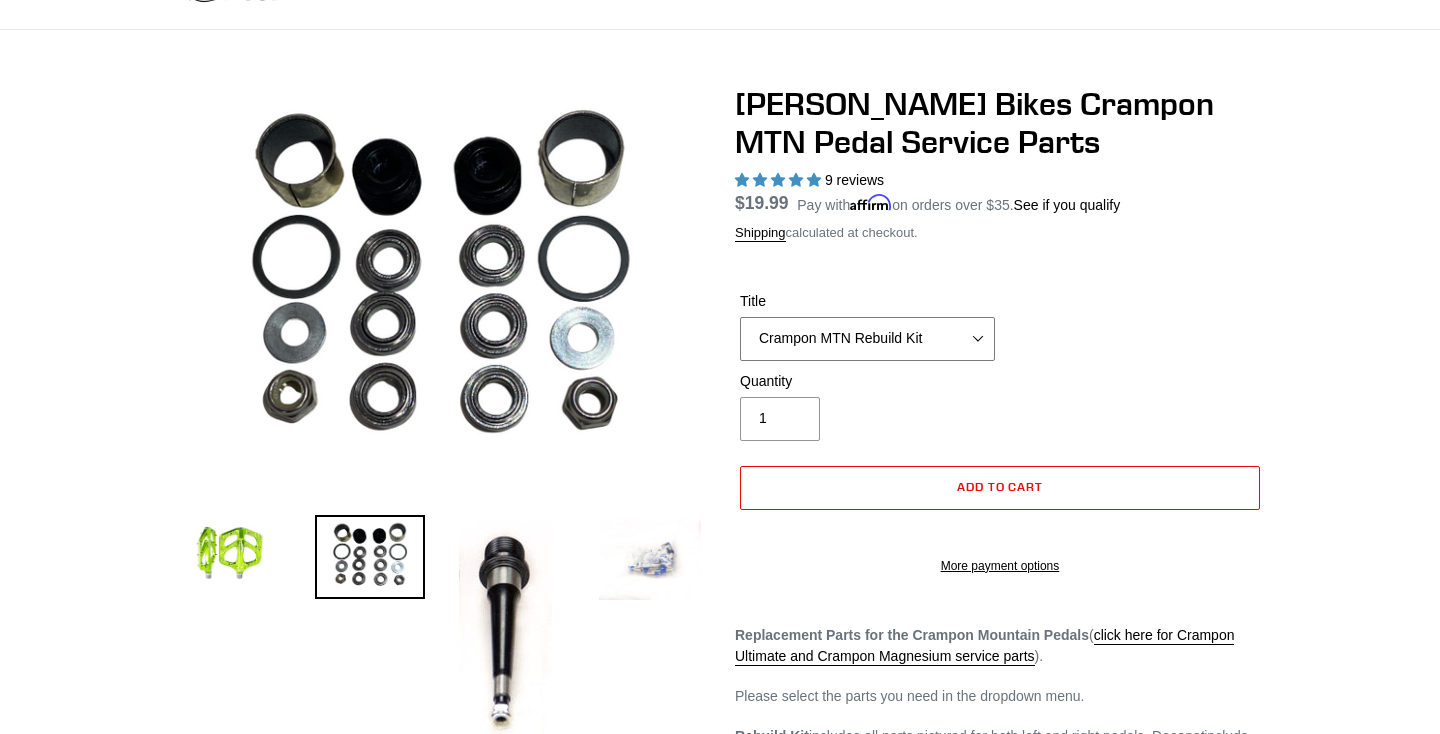 click on "Crampon MTN Rebuild Kit
Crampon MTN 4mm x 8mm Pin Kit - Silver (20)
Crampon MTN 4mm x 8mm Pin Kit - Stealth (20)
Crampon MTN 4mm x 10mm 'Mud' Pin Kit (20)
Crampon MTN 1/8'' x 8mm Pin Kit (20)
Crampon MTN 1/8" x 10mm 'Mud' Pin Kit (20)
Crampon MTN Non-drive/Left Side Spindle
Crampon MTN Drive/Right Side Spindle (end nut is reverse thread)
Crampon MTN Spindle Nut - Non-Drive/Left Side (1 each - standard thread)
Crampon MTN Spindle Nut - Drive/Right Side (1 each - reverse threaded)" at bounding box center (867, 339) 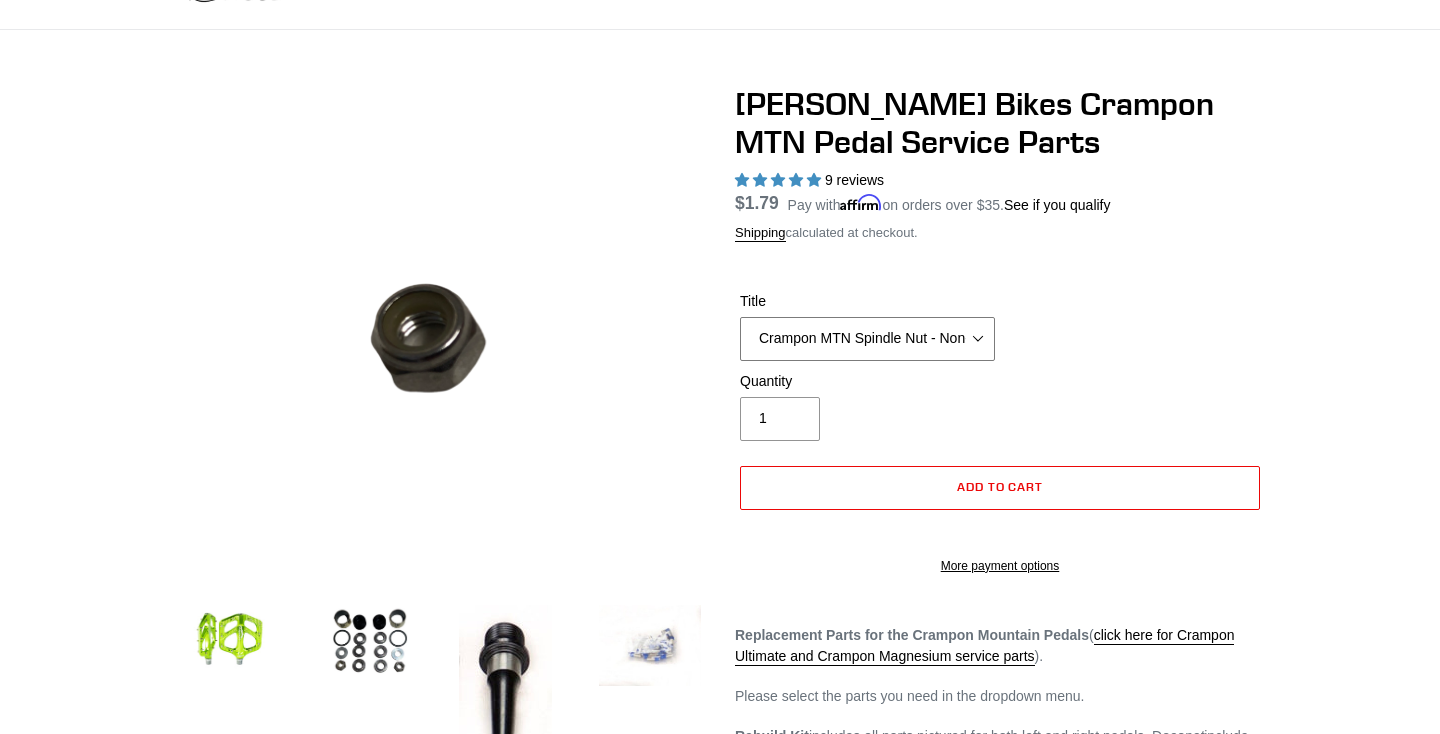 click on "Crampon MTN Rebuild Kit
Crampon MTN 4mm x 8mm Pin Kit - Silver (20)
Crampon MTN 4mm x 8mm Pin Kit - Stealth (20)
Crampon MTN 4mm x 10mm 'Mud' Pin Kit (20)
Crampon MTN 1/8'' x 8mm Pin Kit (20)
Crampon MTN 1/8" x 10mm 'Mud' Pin Kit (20)
Crampon MTN Non-drive/Left Side Spindle
Crampon MTN Drive/Right Side Spindle (end nut is reverse thread)
Crampon MTN Spindle Nut - Non-Drive/Left Side (1 each - standard thread)
Crampon MTN Spindle Nut - Drive/Right Side (1 each - reverse threaded)" at bounding box center (867, 339) 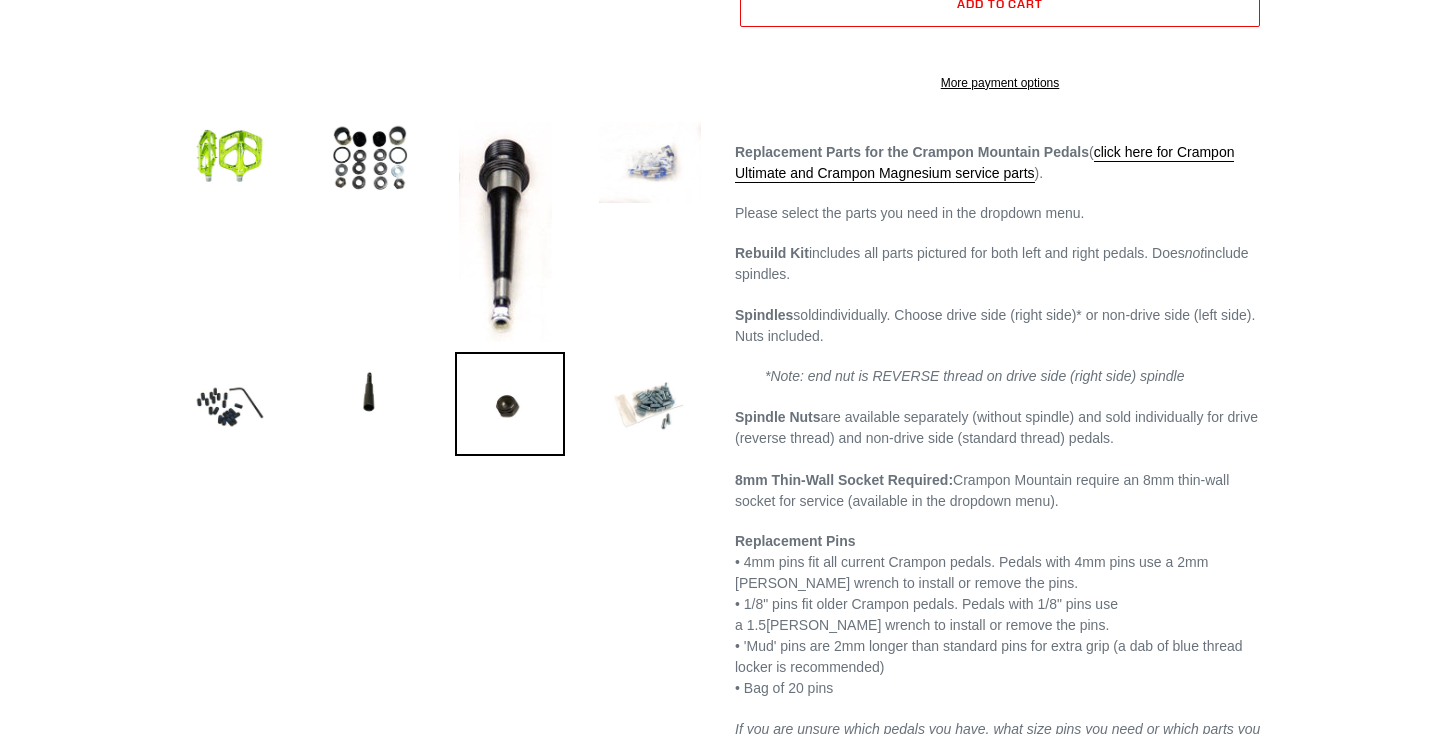 scroll, scrollTop: 570, scrollLeft: 0, axis: vertical 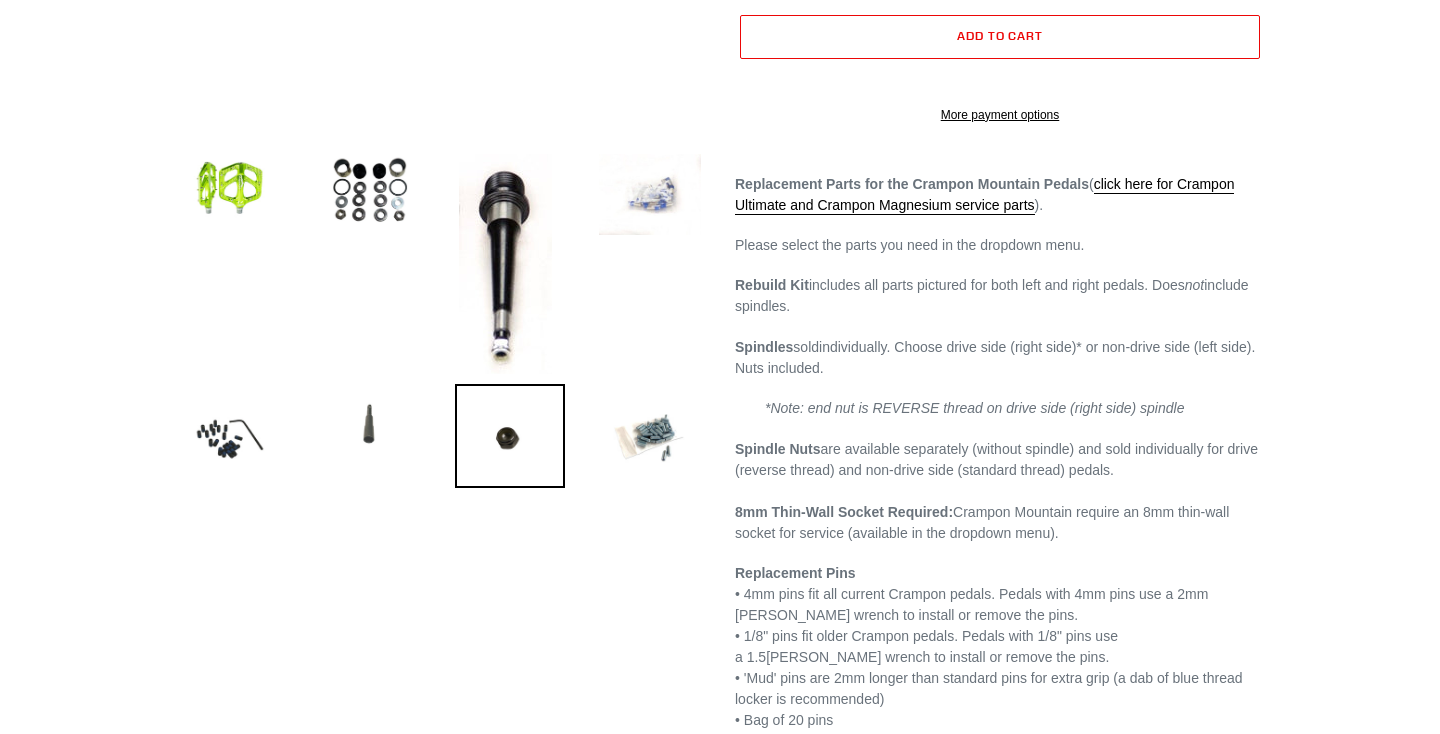 click at bounding box center (370, 426) 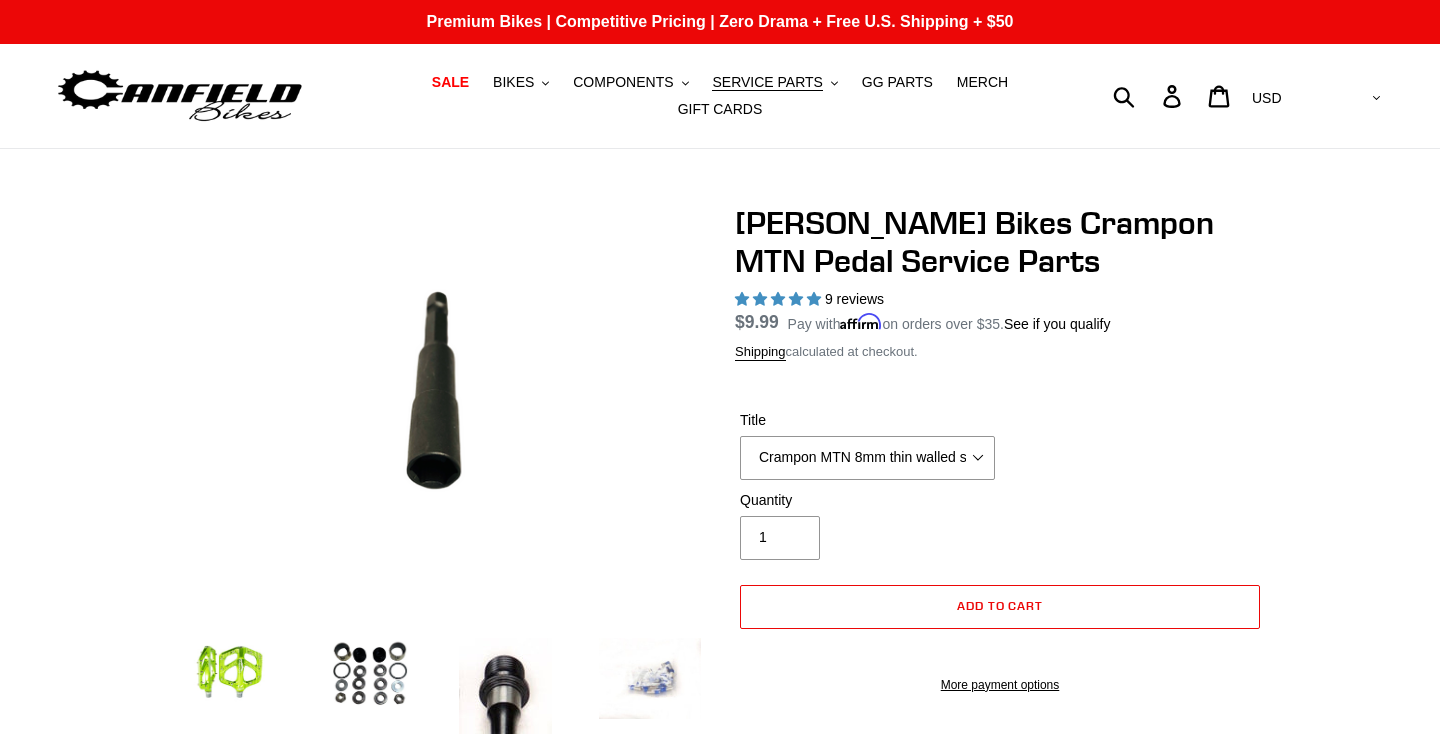 scroll, scrollTop: 0, scrollLeft: 0, axis: both 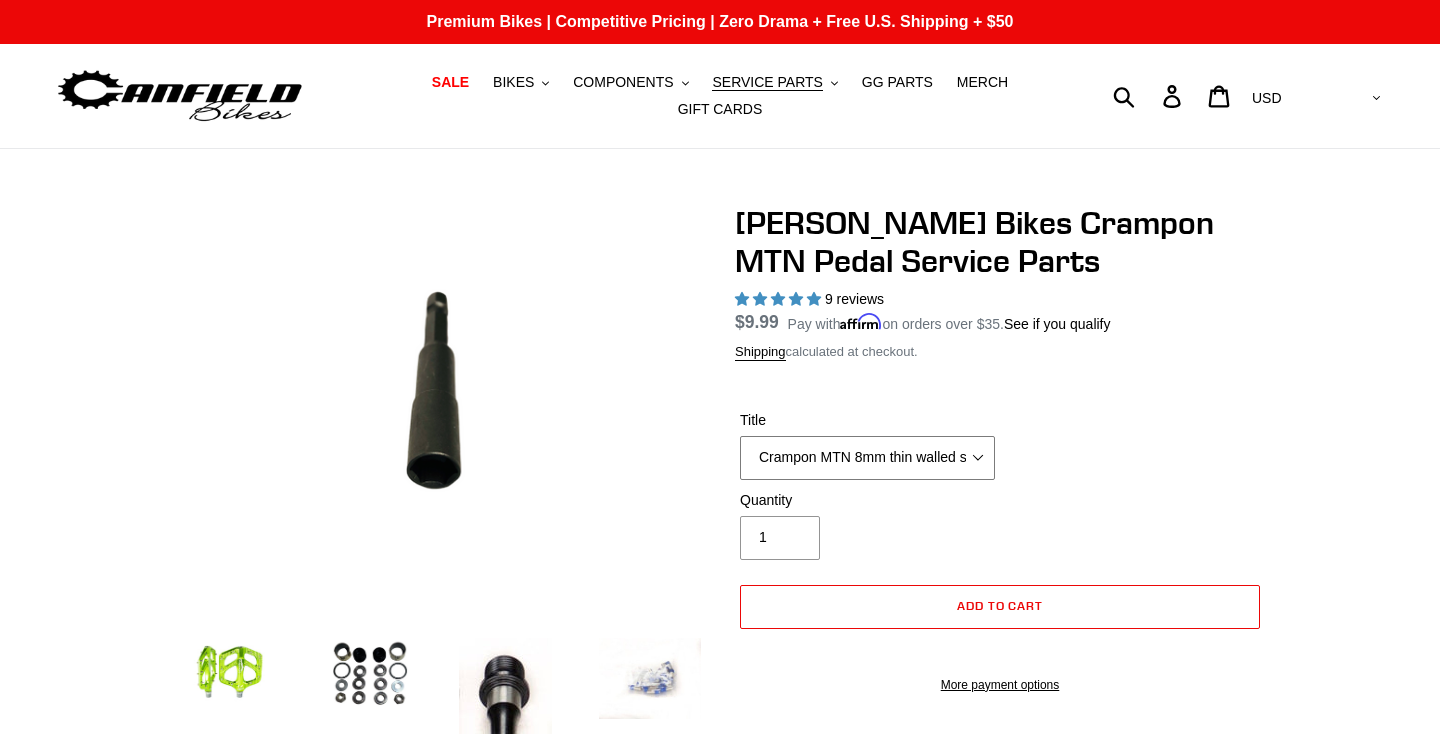 click on "Crampon MTN Rebuild Kit
Crampon MTN 4mm x 8mm Pin Kit - Silver (20)
Crampon MTN 4mm x 8mm Pin Kit - Stealth (20)
Crampon MTN 4mm x 10mm 'Mud' Pin Kit (20)
Crampon MTN 1/8'' x 8mm Pin Kit (20)
Crampon MTN 1/8" x 10mm 'Mud' Pin Kit (20)
Crampon MTN Non-drive/Left Side Spindle
Crampon MTN Drive/Right Side Spindle (end nut is reverse thread)
Crampon MTN Spindle Nut - Non-Drive/Left Side (1 each - standard thread)
Crampon MTN Spindle Nut - Drive/Right Side (1 each - reverse threaded)" at bounding box center (867, 458) 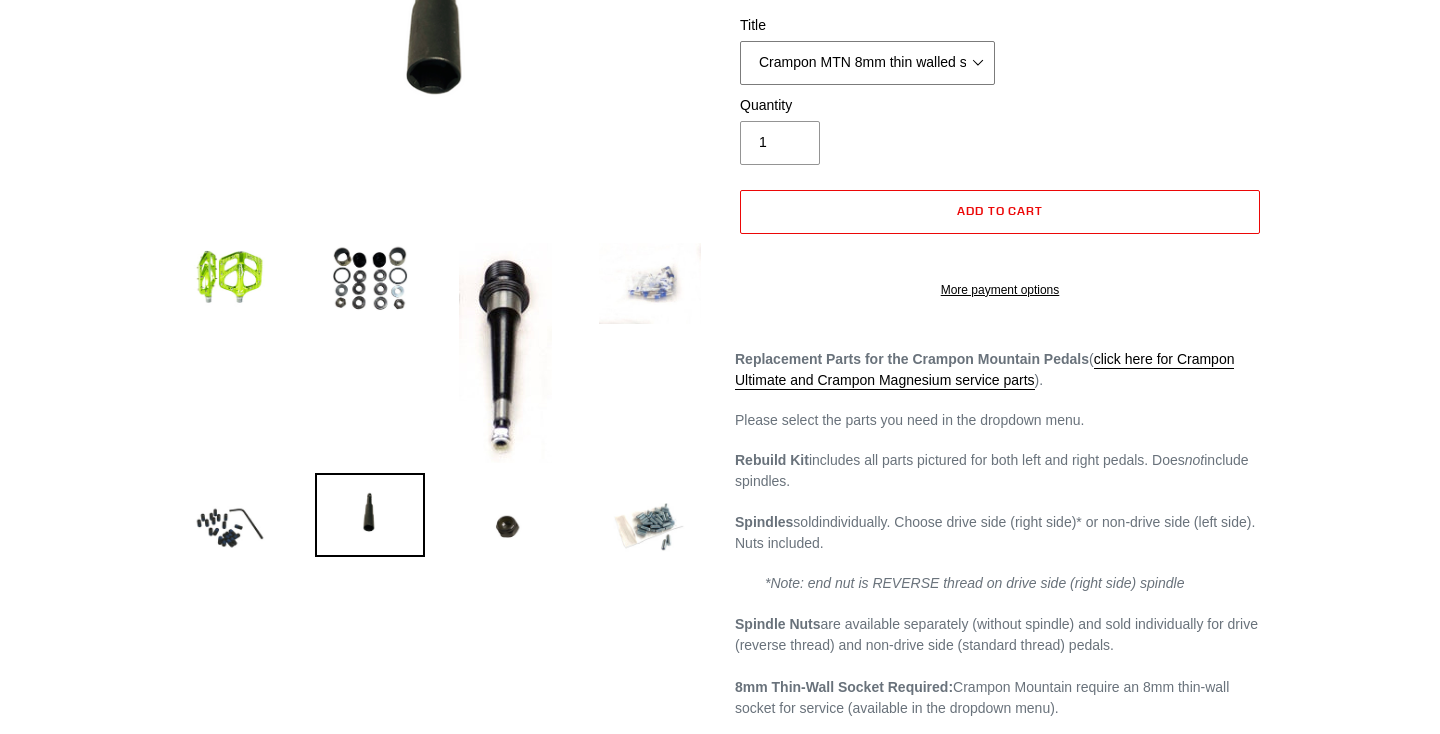 scroll, scrollTop: 392, scrollLeft: 0, axis: vertical 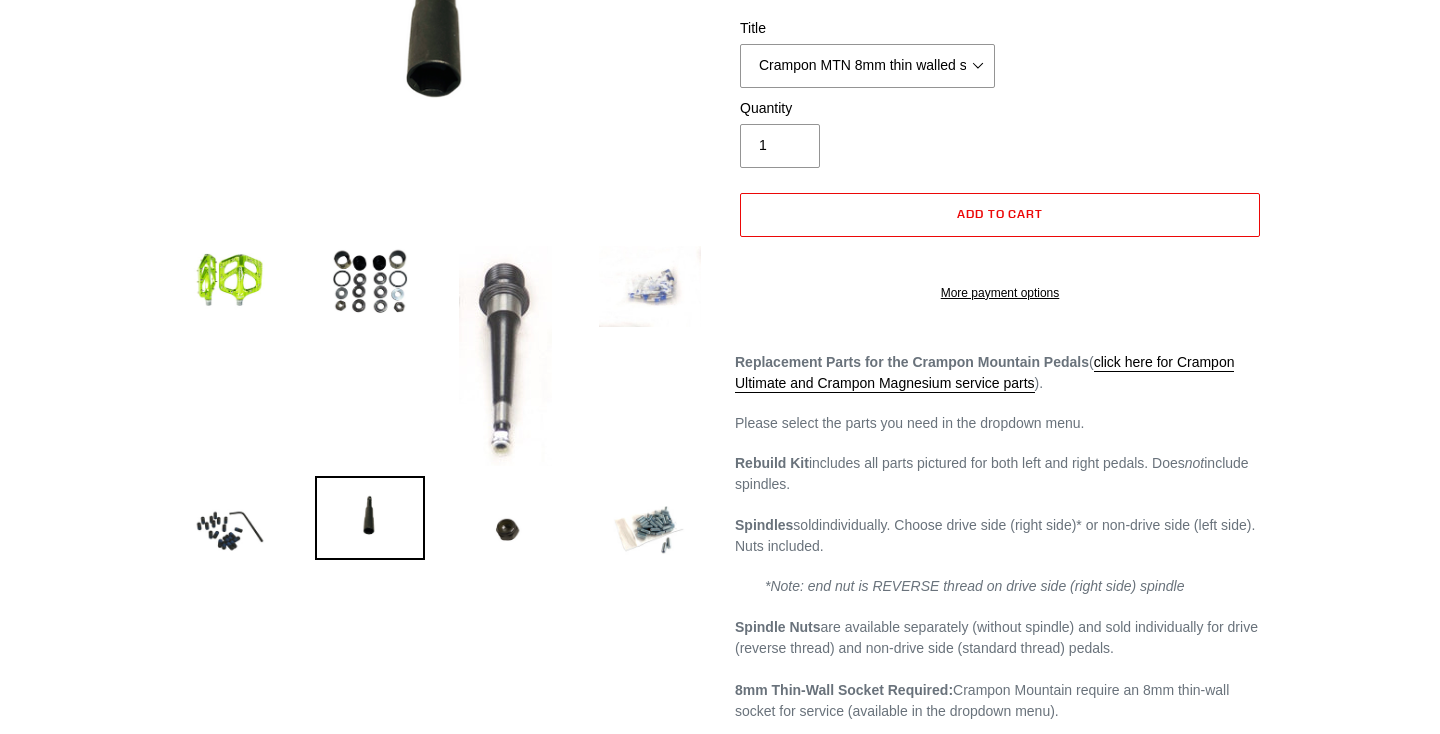 click at bounding box center (505, 356) 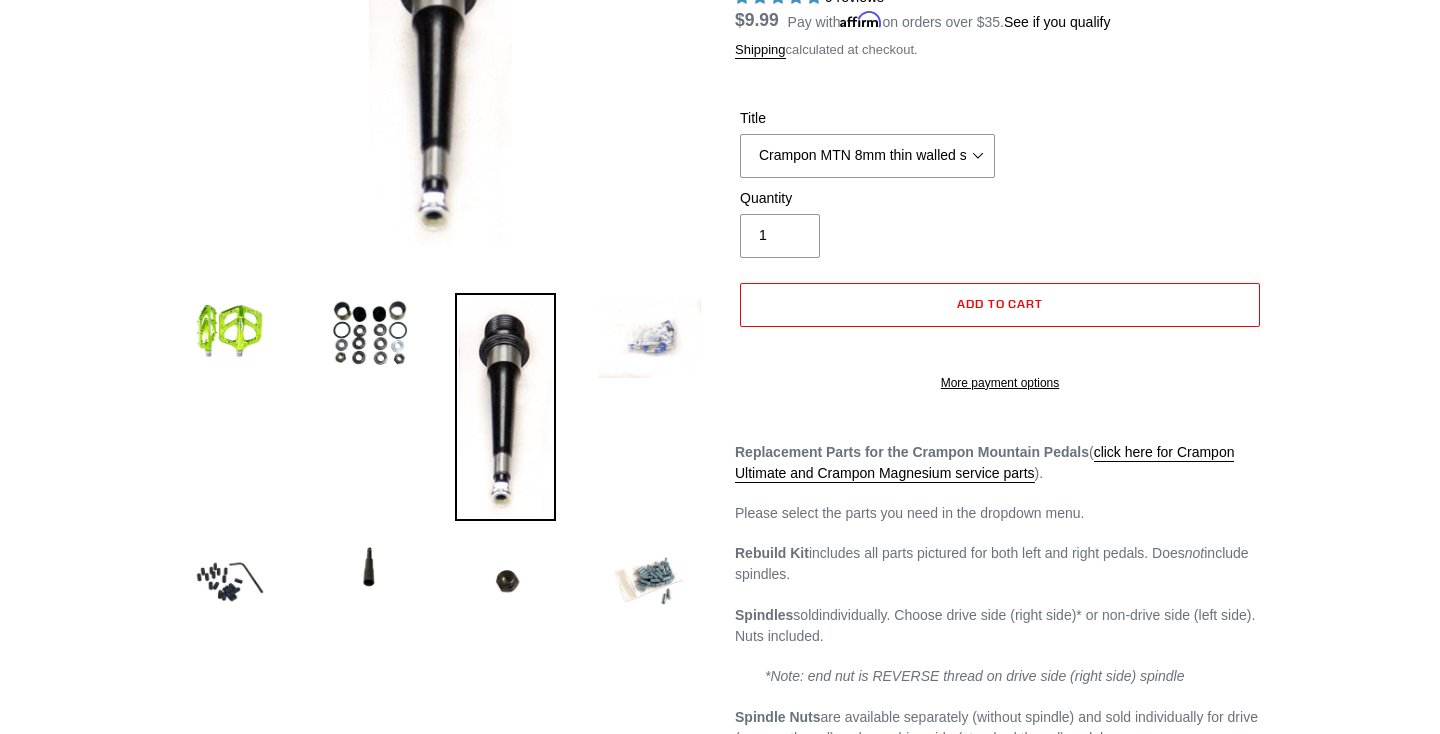 scroll, scrollTop: 304, scrollLeft: 0, axis: vertical 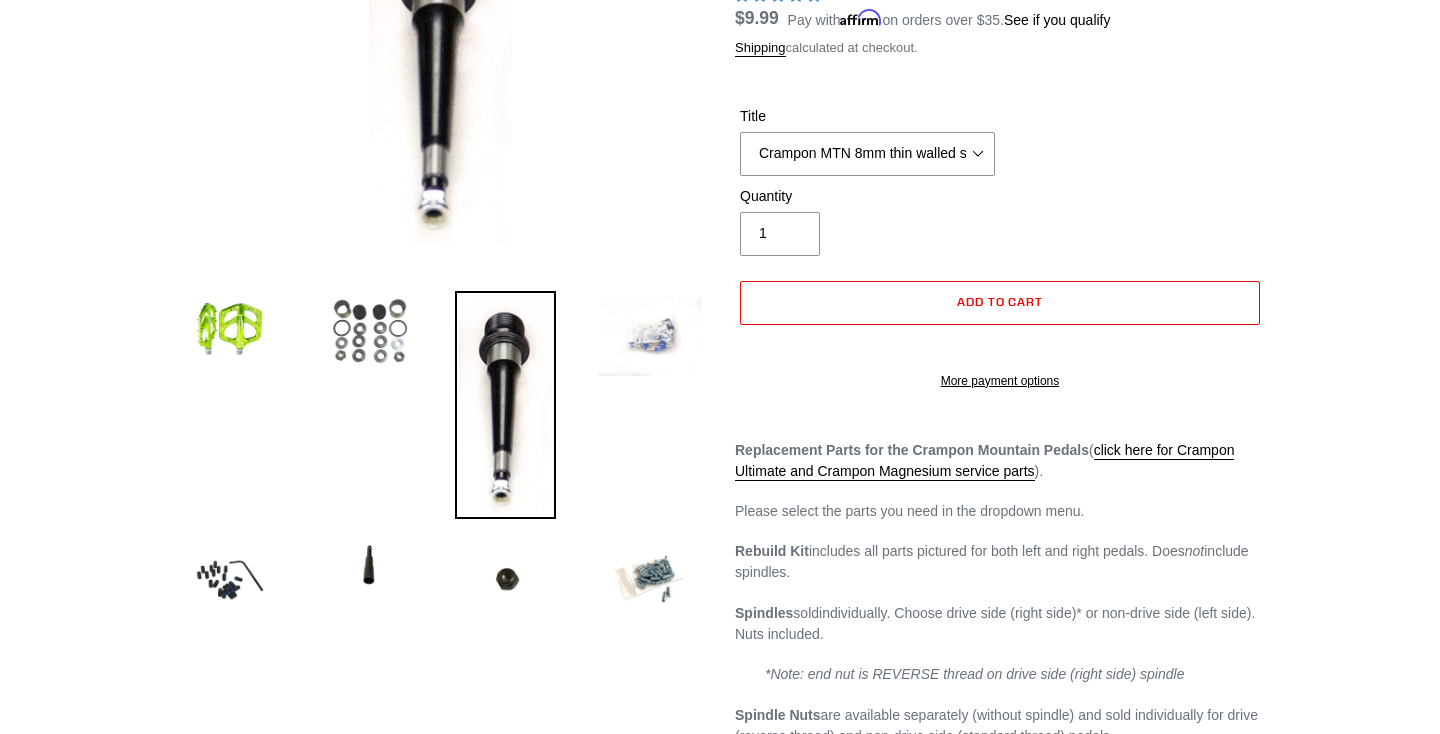 click at bounding box center [370, 333] 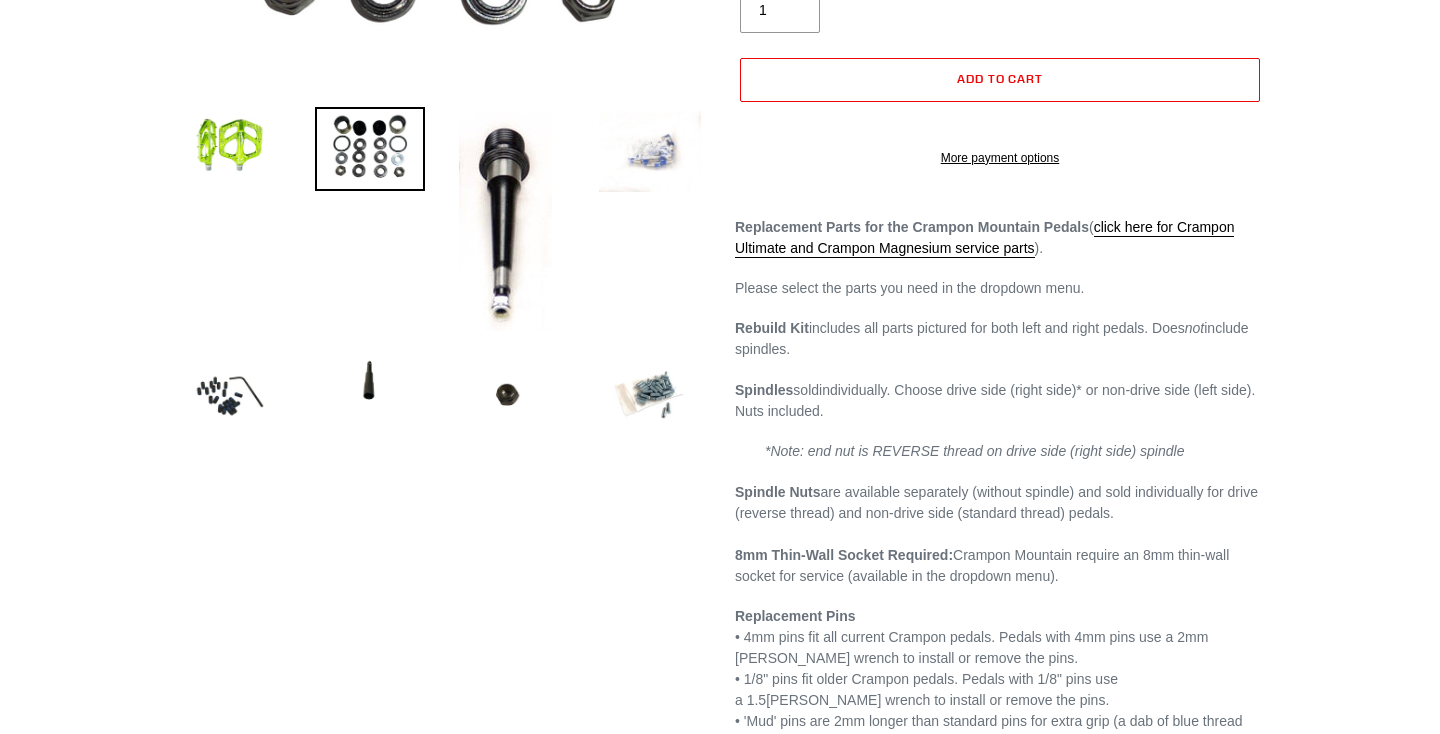 scroll, scrollTop: 528, scrollLeft: 0, axis: vertical 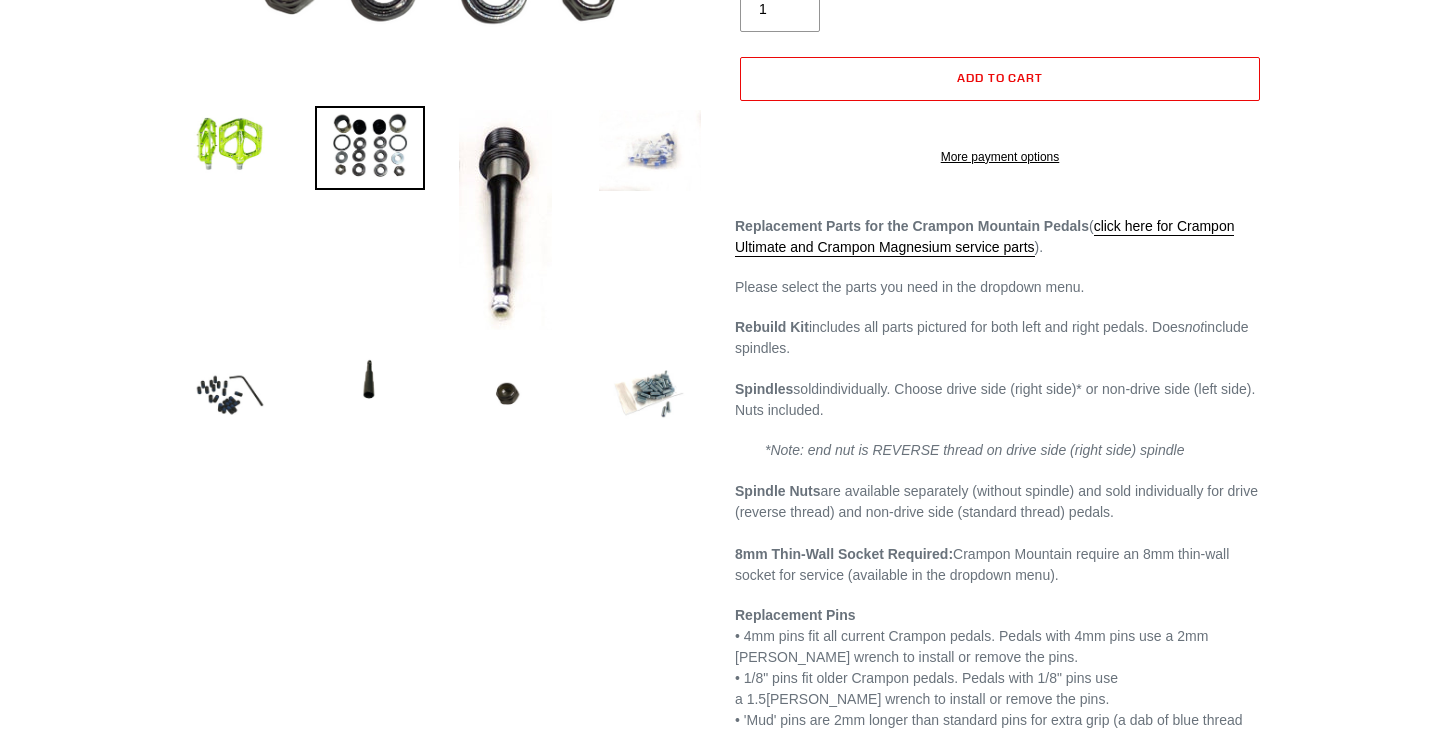 drag, startPoint x: 834, startPoint y: 352, endPoint x: 1125, endPoint y: 363, distance: 291.20782 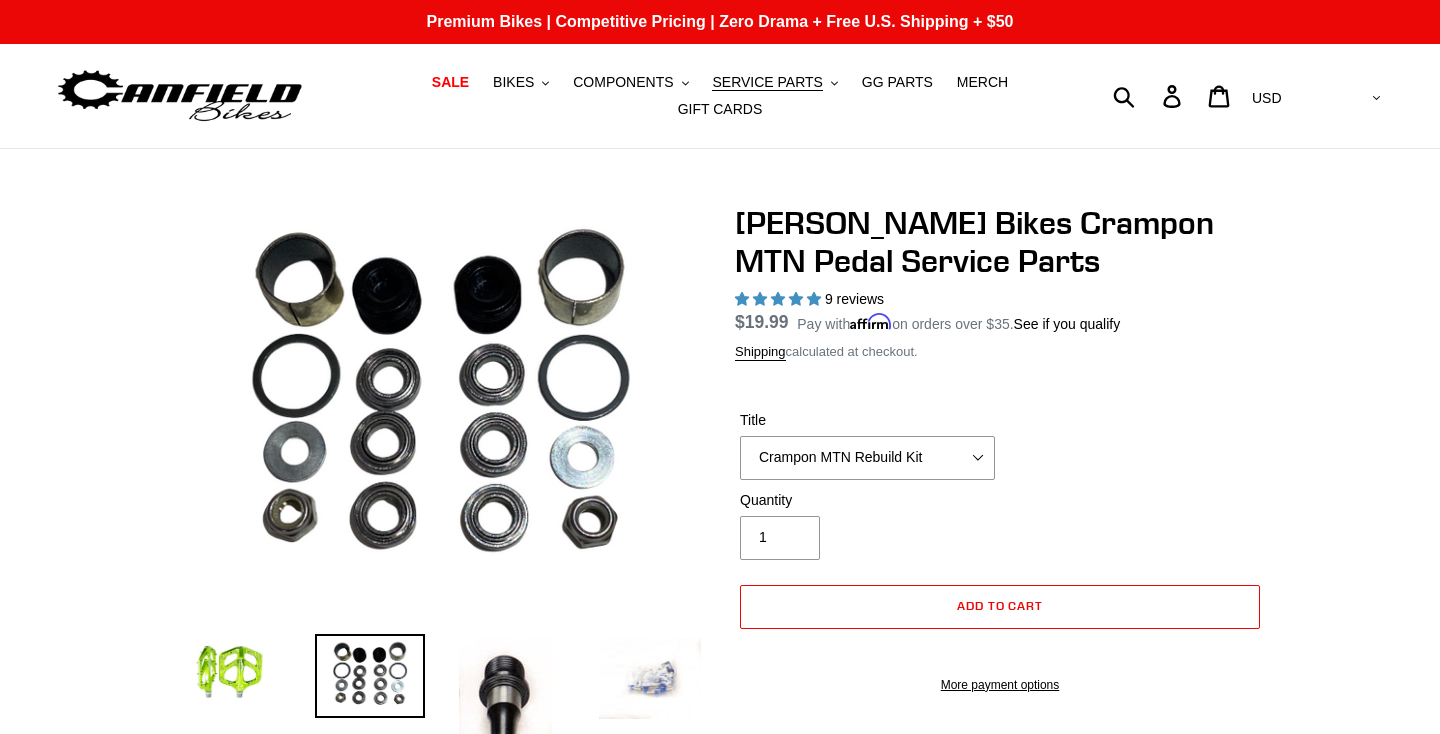 scroll, scrollTop: 0, scrollLeft: 0, axis: both 